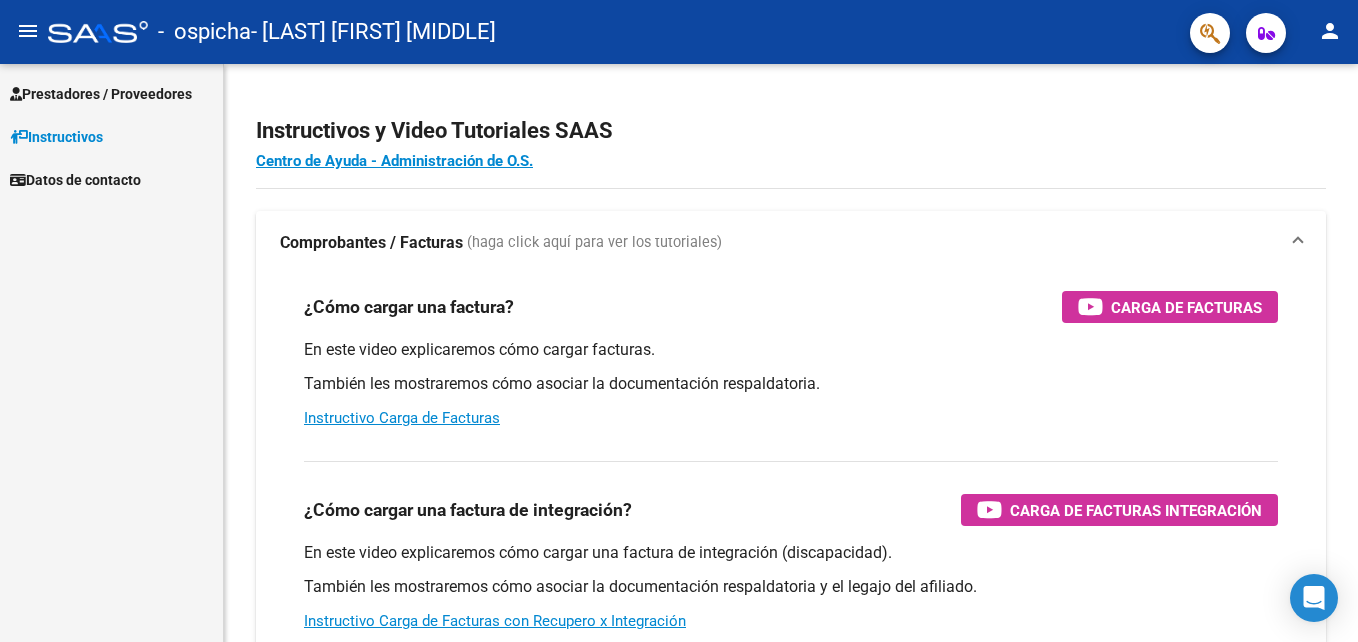 scroll, scrollTop: 0, scrollLeft: 0, axis: both 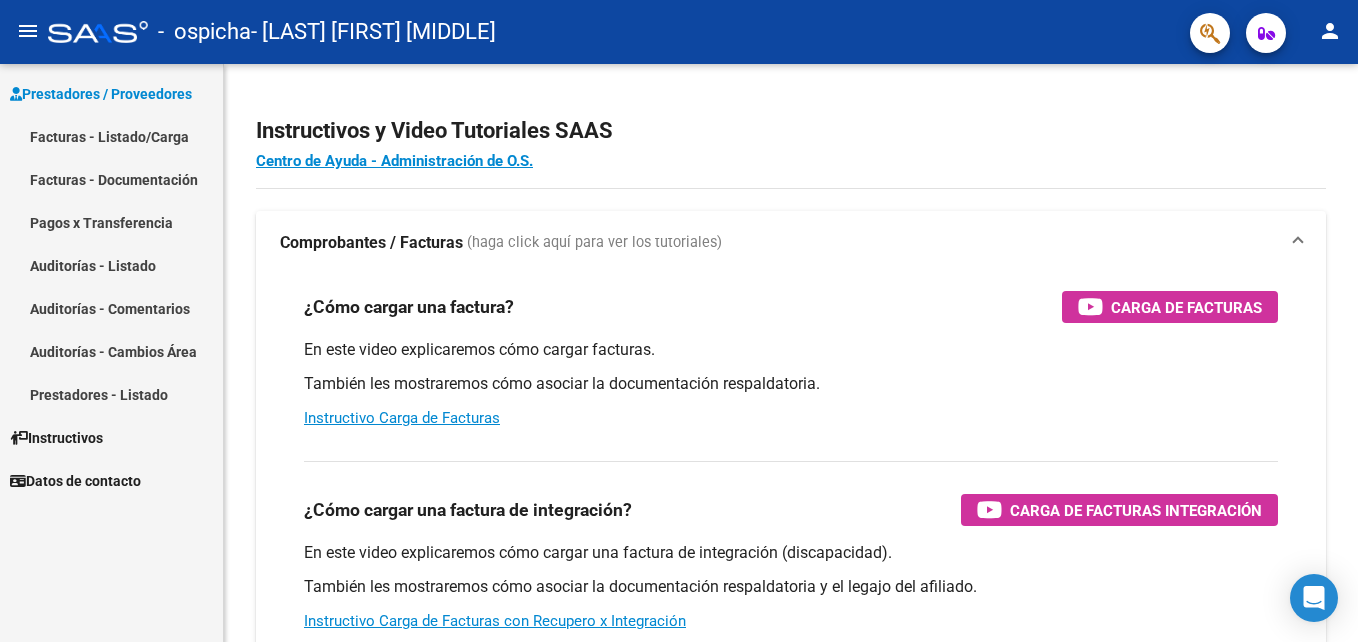 click on "Facturas - Listado/Carga" at bounding box center [111, 136] 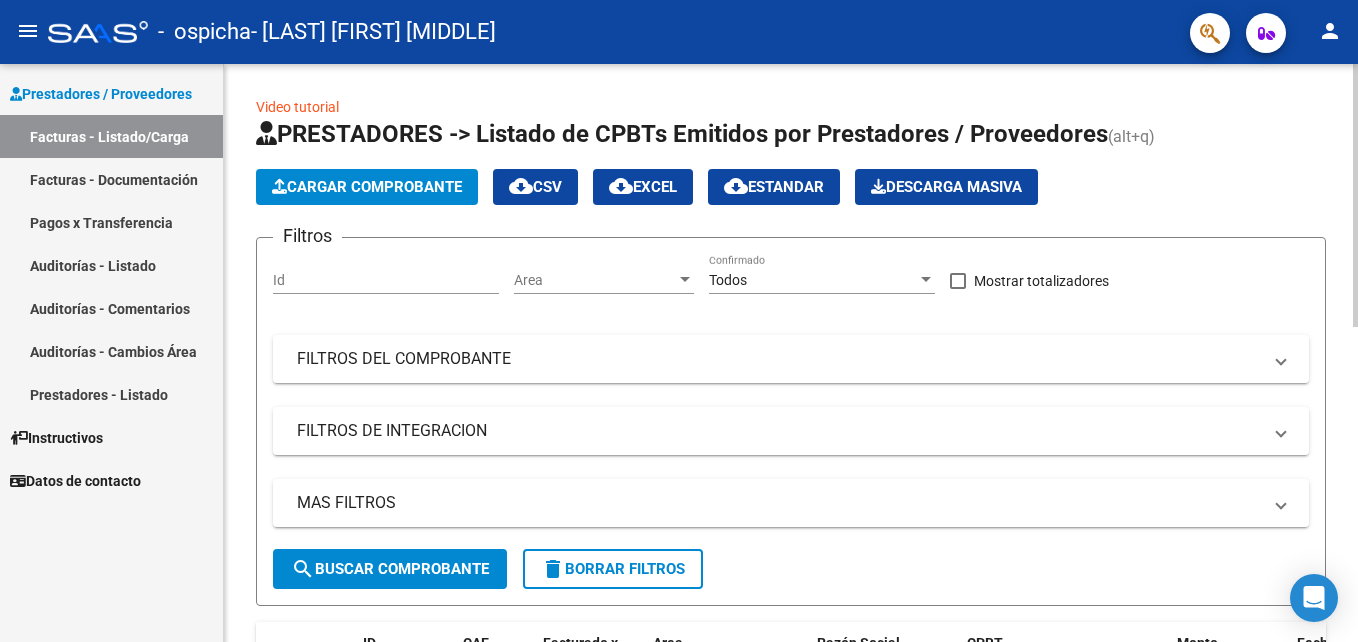 click on "Cargar Comprobante" 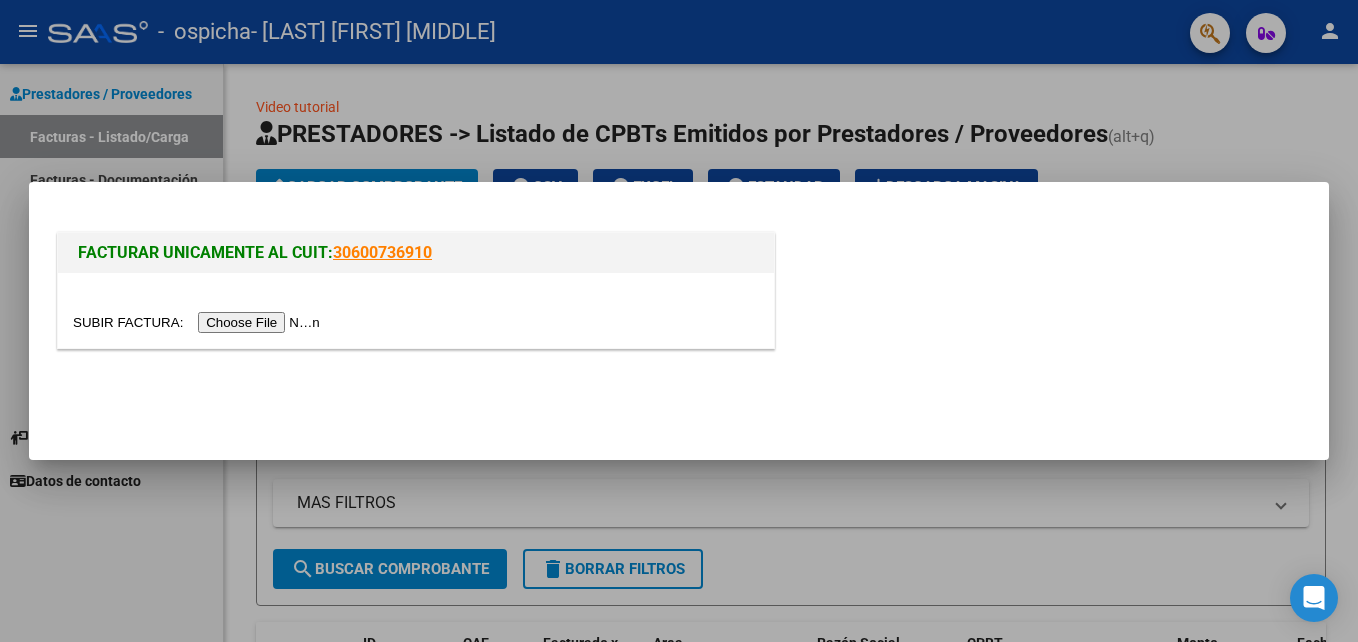 click at bounding box center [199, 322] 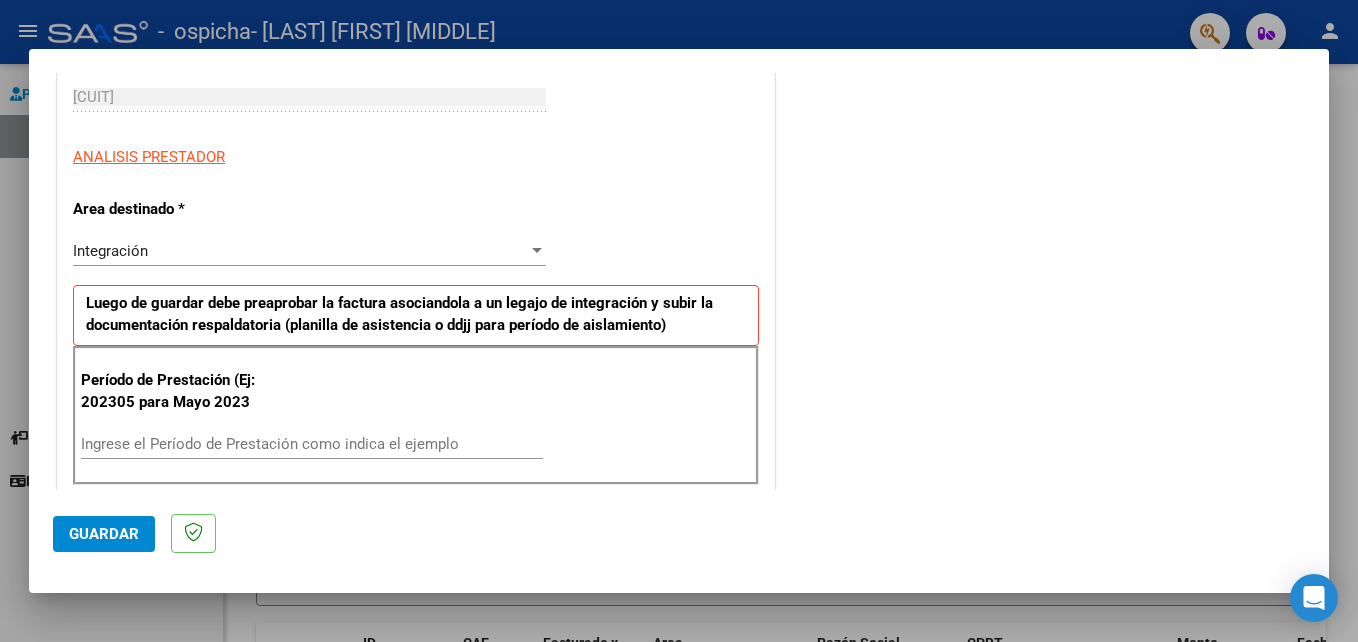 scroll, scrollTop: 400, scrollLeft: 0, axis: vertical 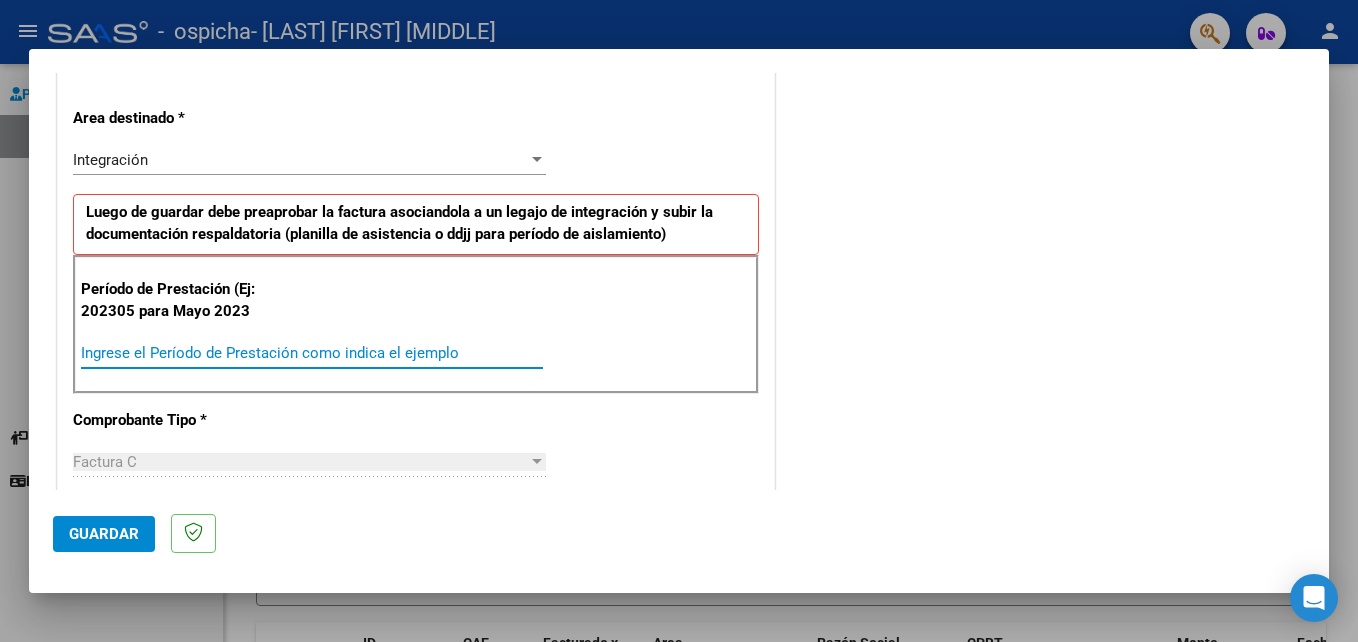 click on "Ingrese el Período de Prestación como indica el ejemplo" at bounding box center [312, 353] 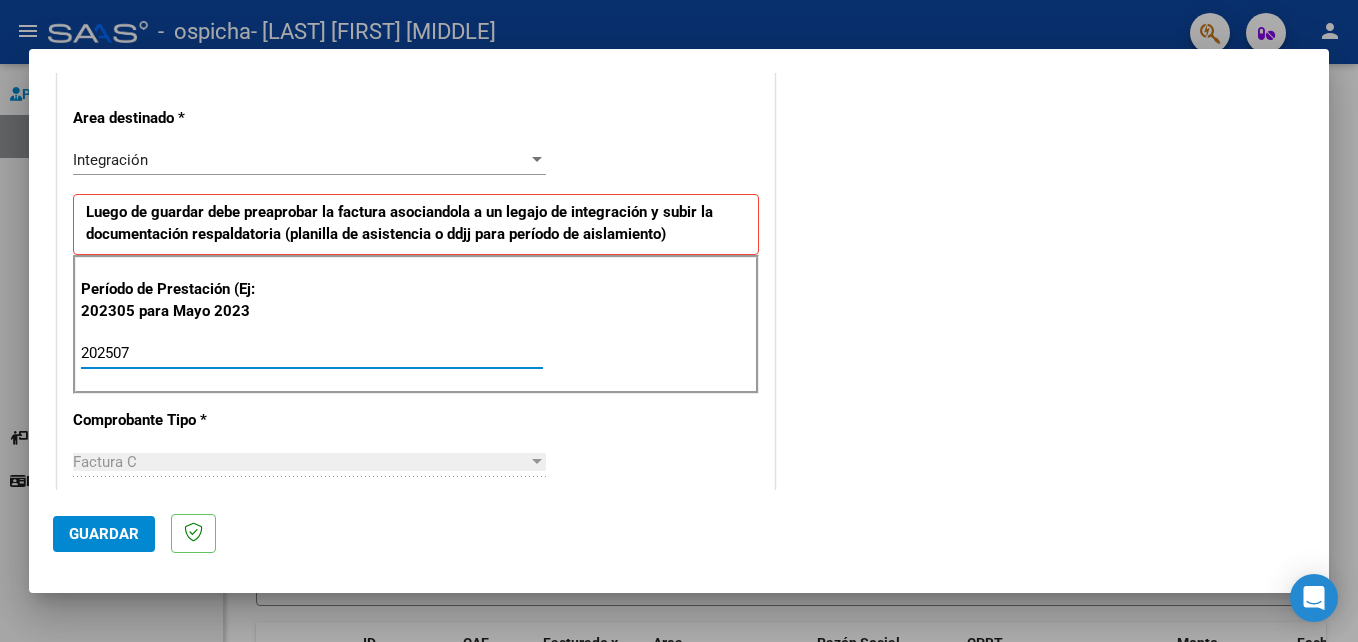 type on "202507" 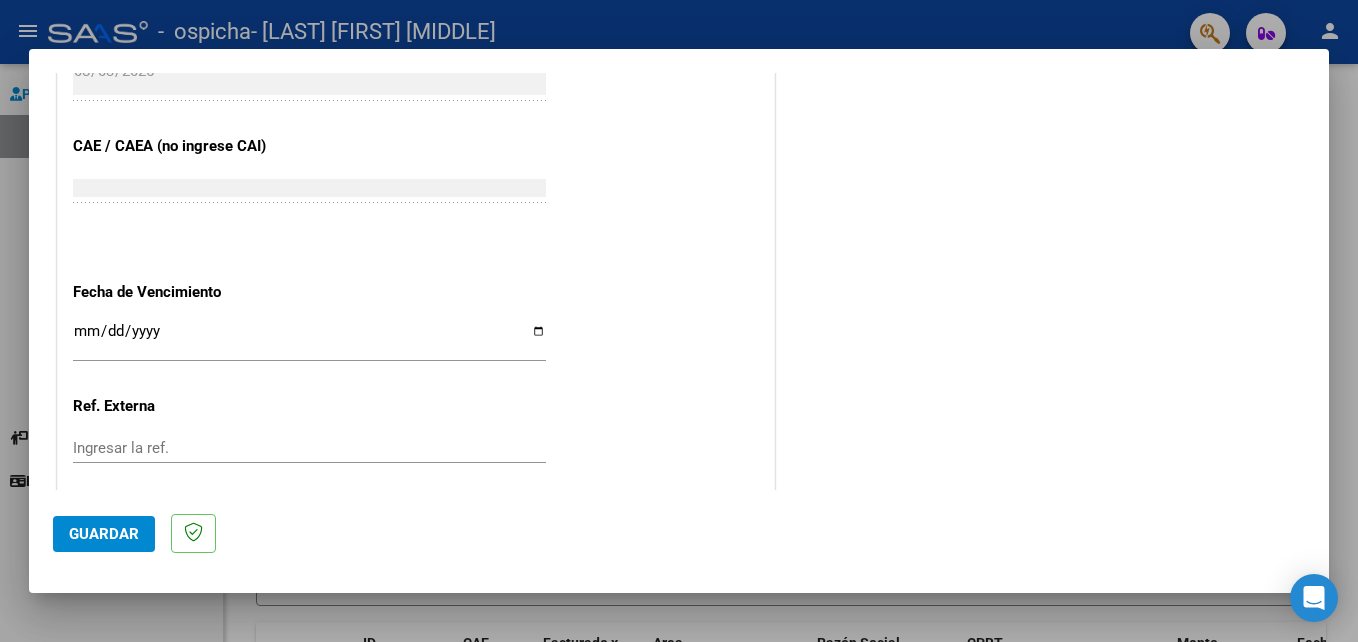 scroll, scrollTop: 1300, scrollLeft: 0, axis: vertical 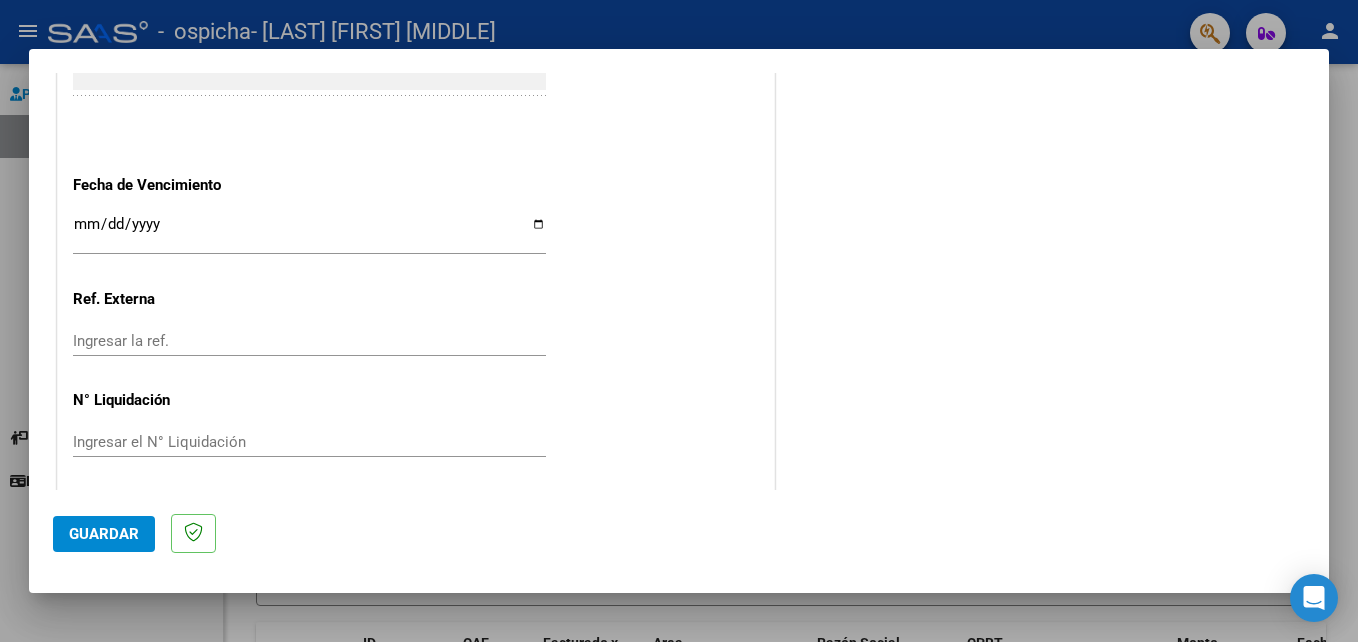 click on "Ingresar la fecha" at bounding box center (309, 232) 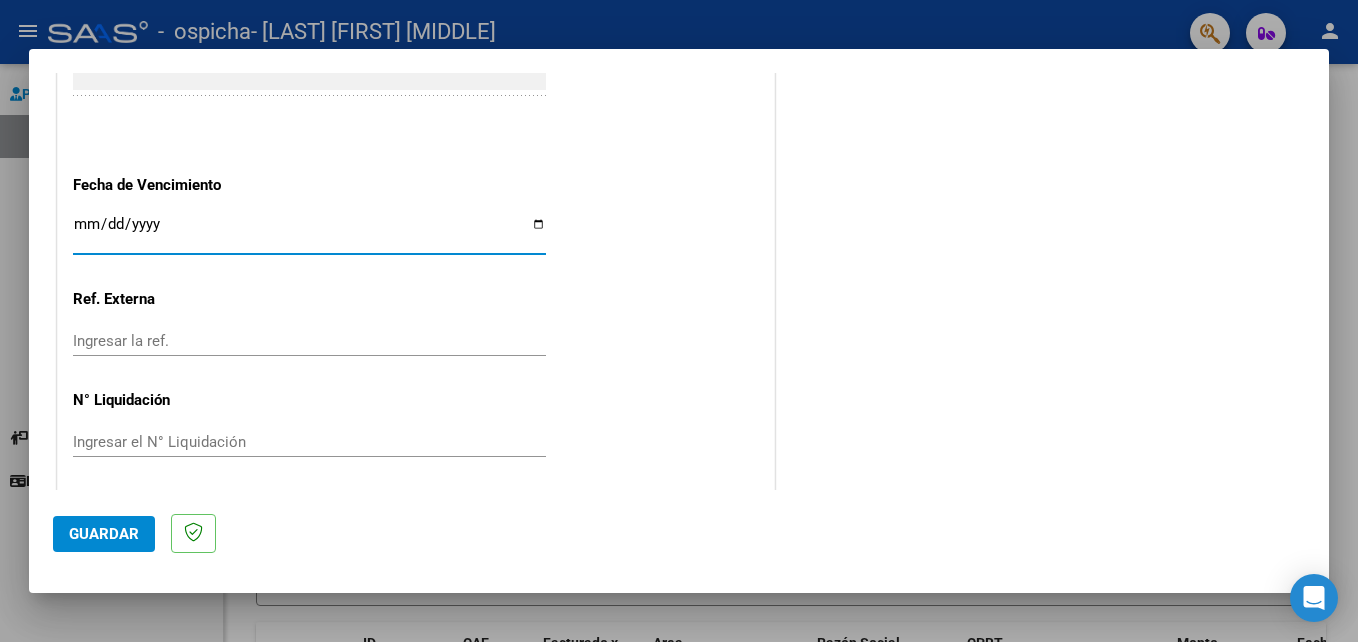 type on "2025-08-13" 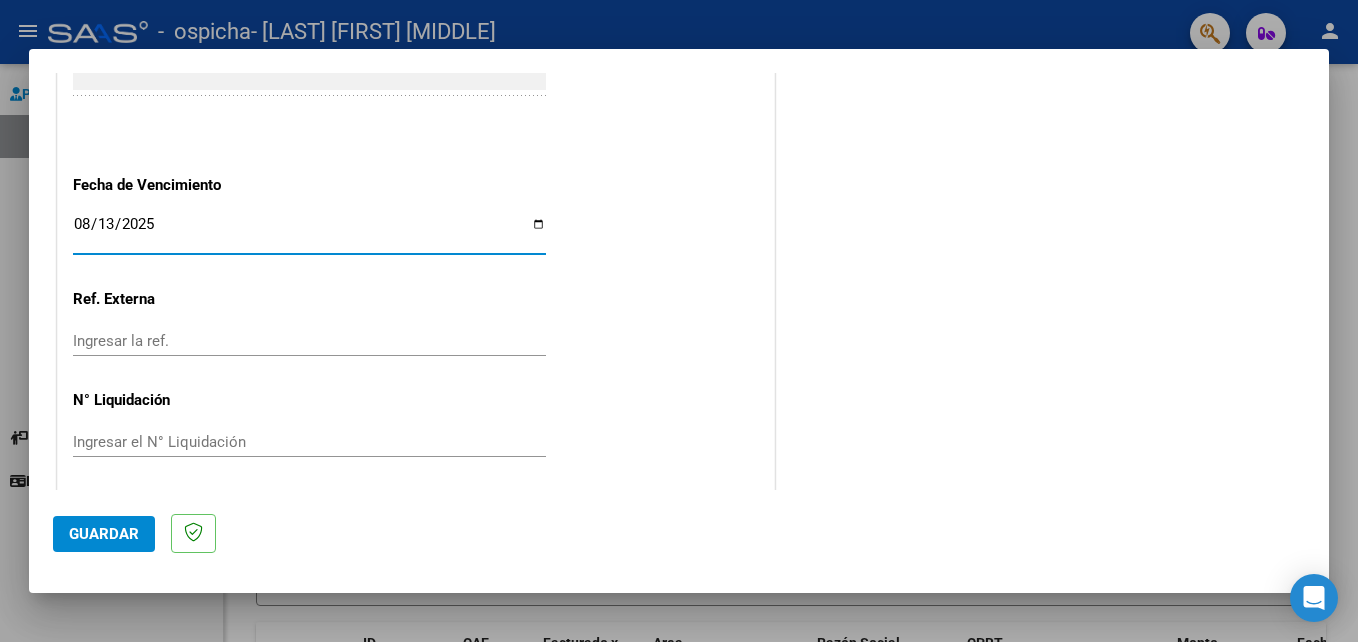click on "CUIT  *   [CUIT] Ingresar CUIT  ANALISIS PRESTADOR  Area destinado * Integración Seleccionar Area Luego de guardar debe preaprobar la factura asociandola a un legajo de integración y subir la documentación respaldatoria (planilla de asistencia o ddjj para período de aislamiento)  Período de Prestación (Ej: 202305 para Mayo 2023    [PERIOD] Ingrese el Período de Prestación como indica el ejemplo   Comprobante Tipo * Factura C Seleccionar Tipo Punto de Venta  *   [NUMBER] Ingresar el Nro.  Número  *   [NUMBER] Ingresar el Nro.  Monto  *   $ 98.964,88 Ingresar el monto  Fecha del Cpbt.  *   [DATE] Ingresar la fecha  CAE / CAEA (no ingrese CAI)    [CAE] Ingresar el CAE o CAEA (no ingrese CAI)  Fecha de Vencimiento    [DATE] Ingresar la fecha  Ref. Externa    Ingresar la ref.  N° Liquidación    Ingresar el N° Liquidación" at bounding box center (416, -243) 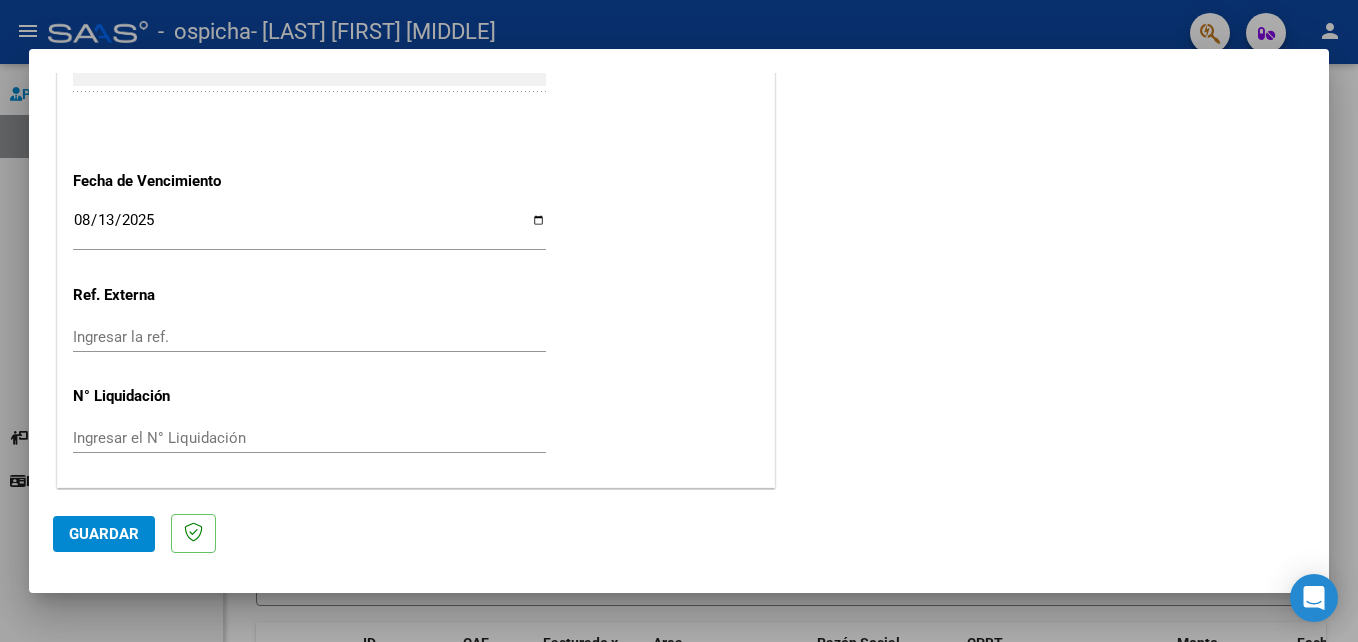 scroll, scrollTop: 1306, scrollLeft: 0, axis: vertical 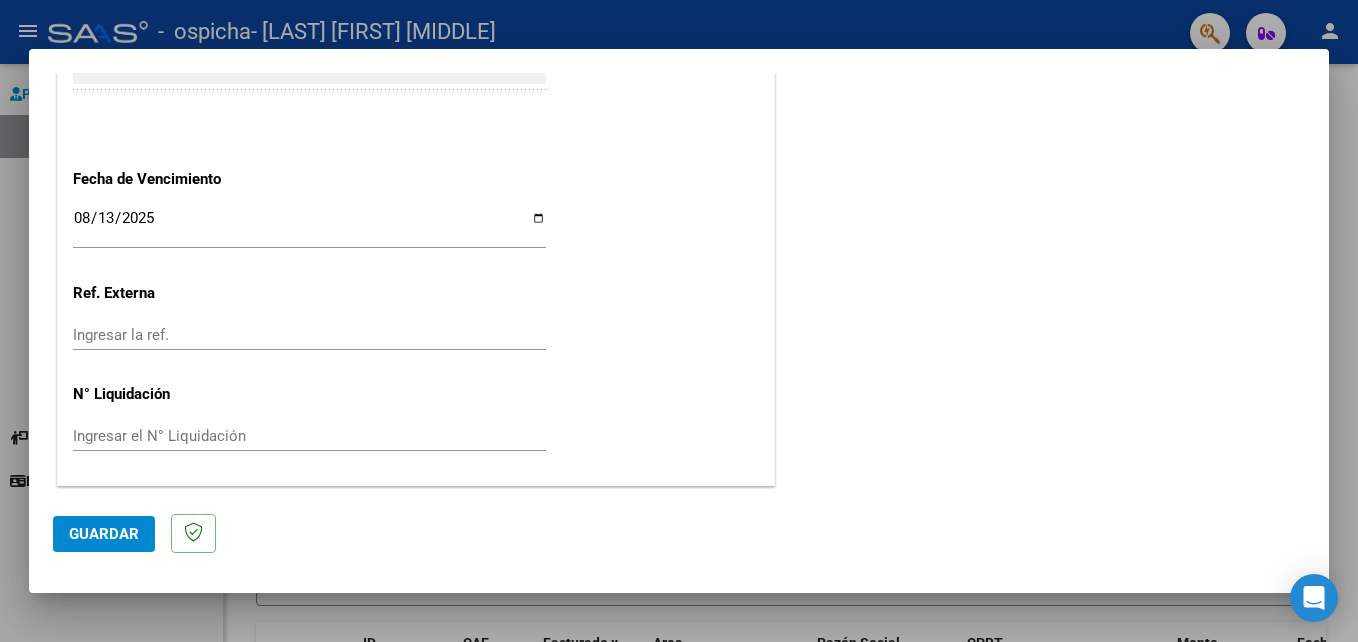 click on "Guardar" 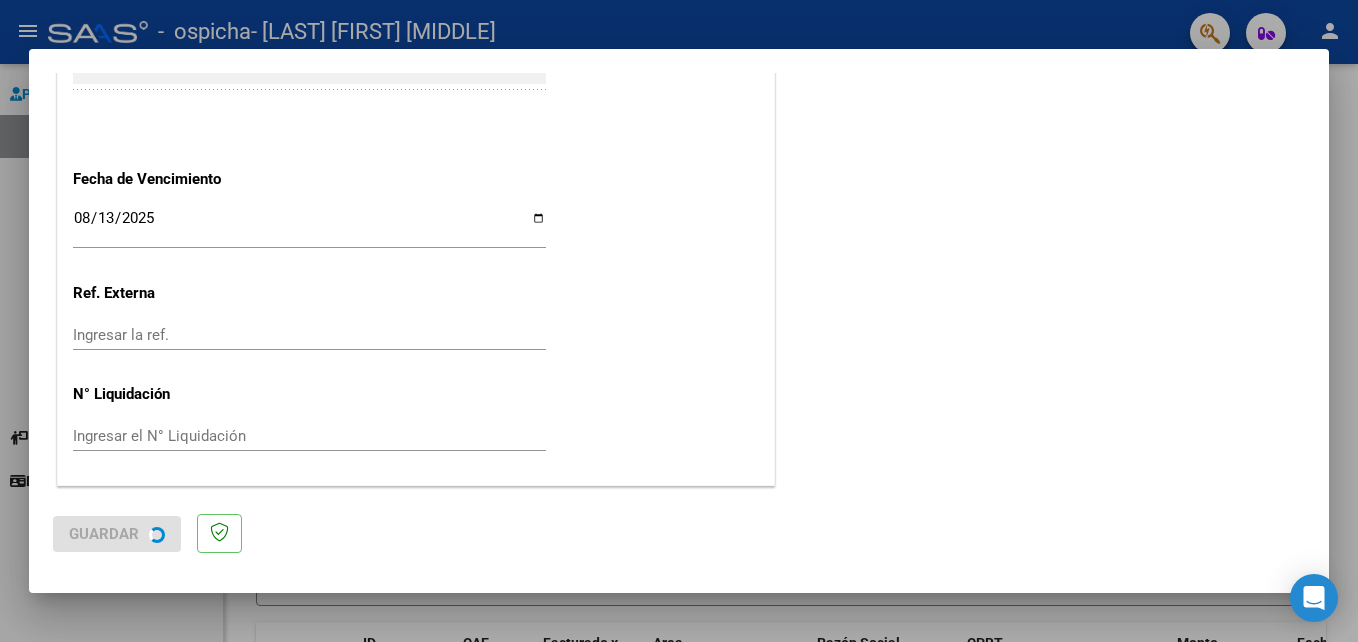 scroll, scrollTop: 0, scrollLeft: 0, axis: both 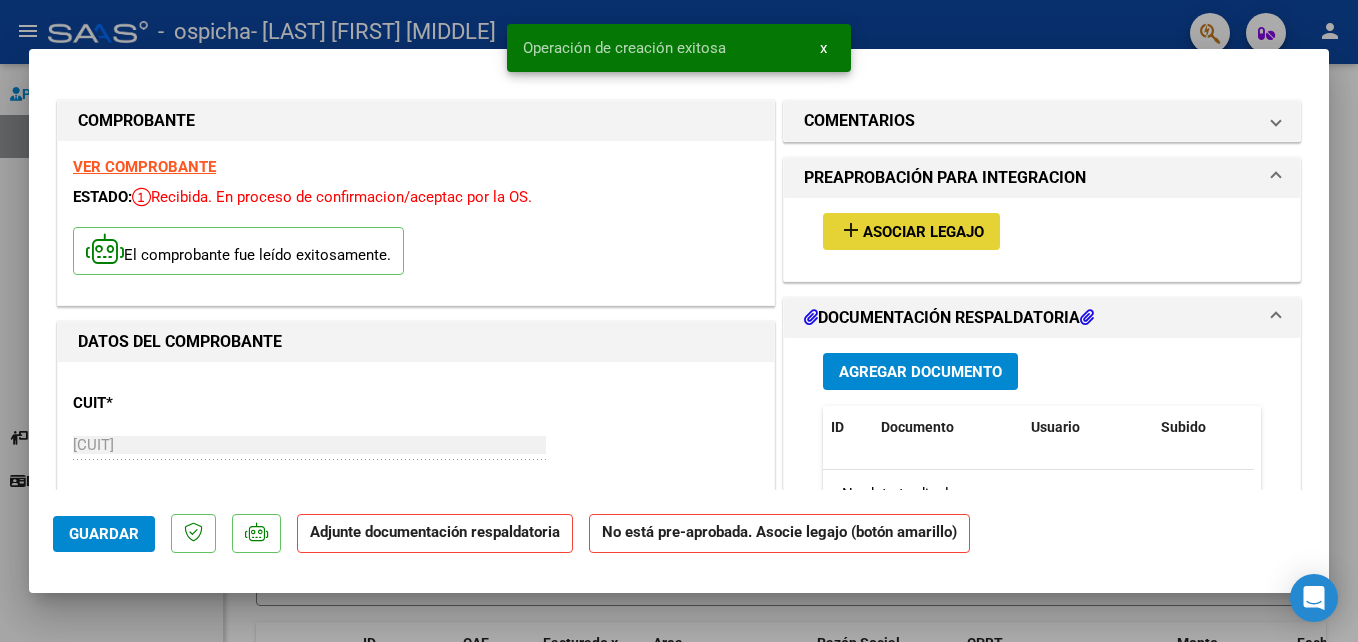 click on "Asociar Legajo" at bounding box center (923, 232) 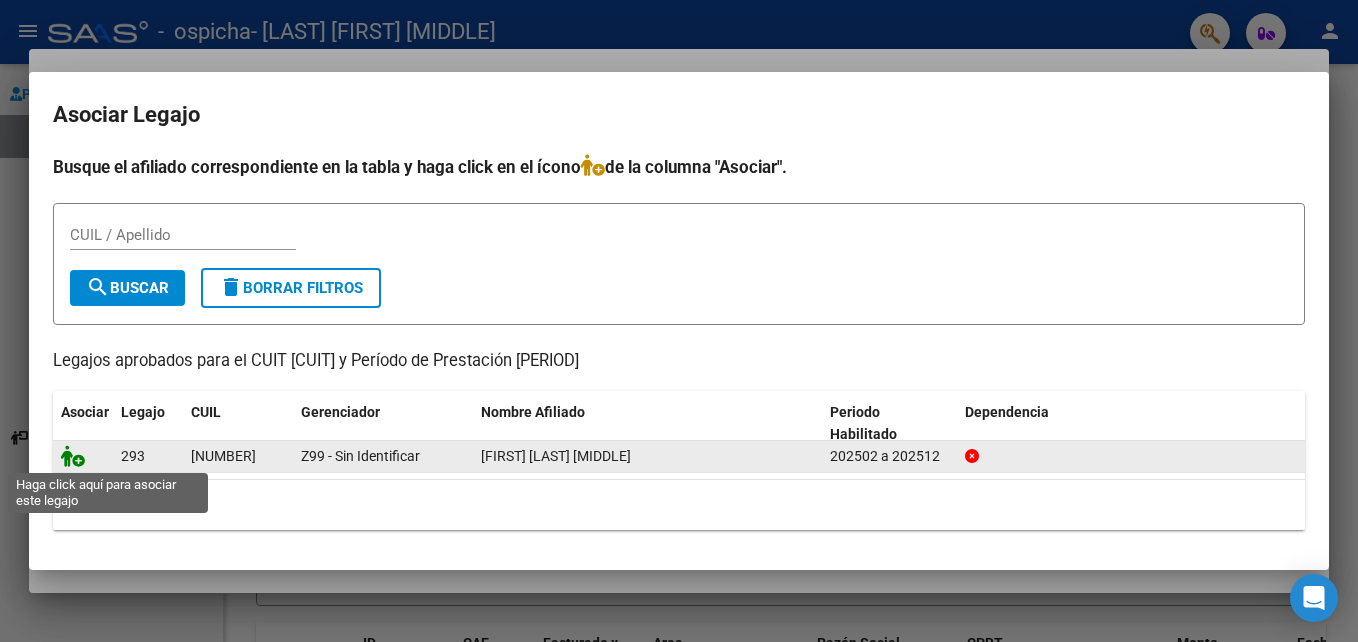 click 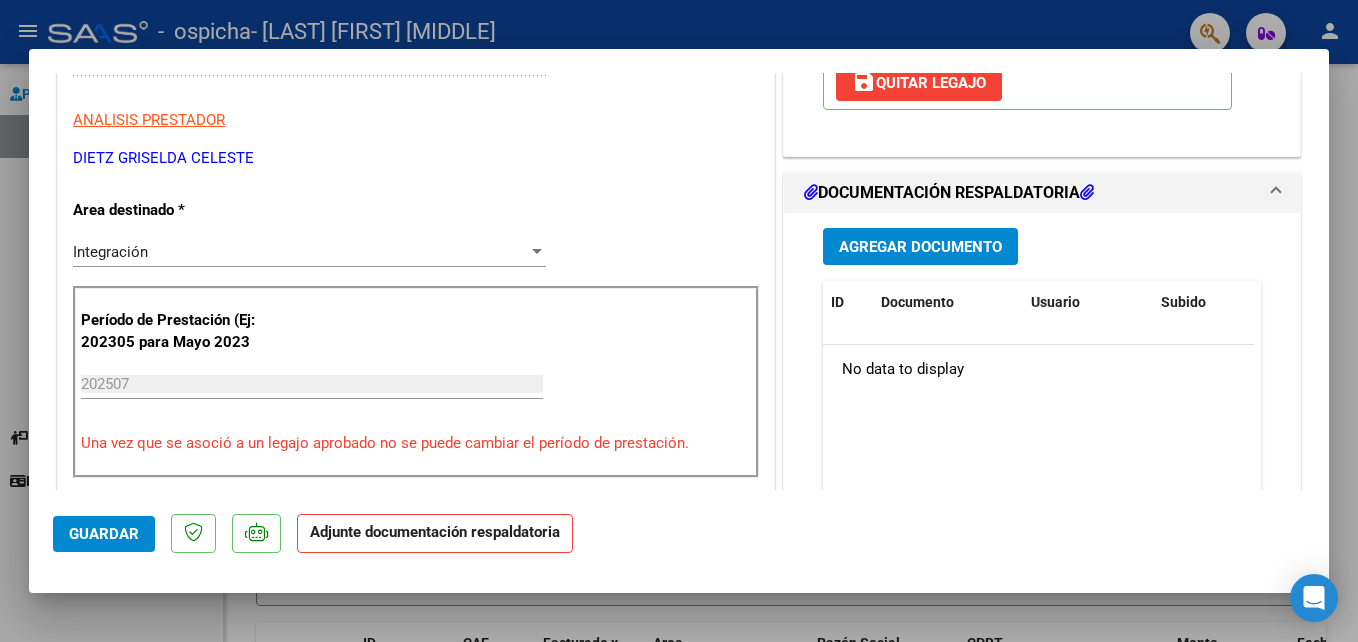 scroll, scrollTop: 400, scrollLeft: 0, axis: vertical 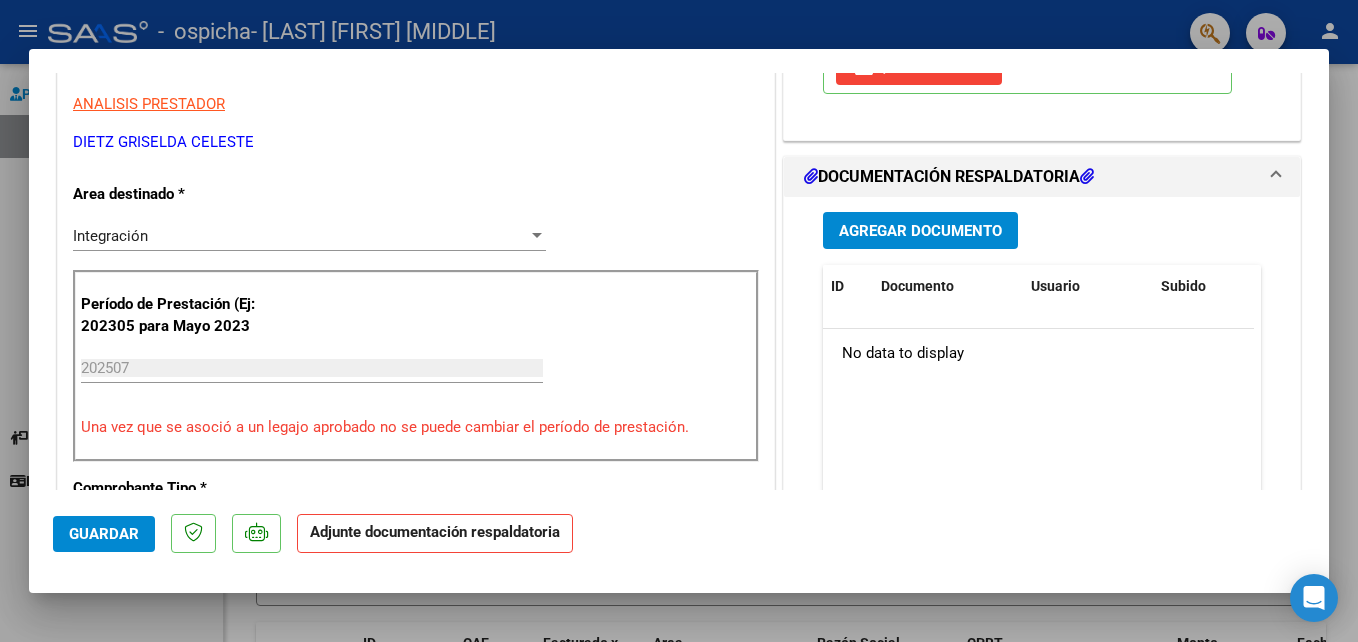 click on "Agregar Documento" at bounding box center (920, 230) 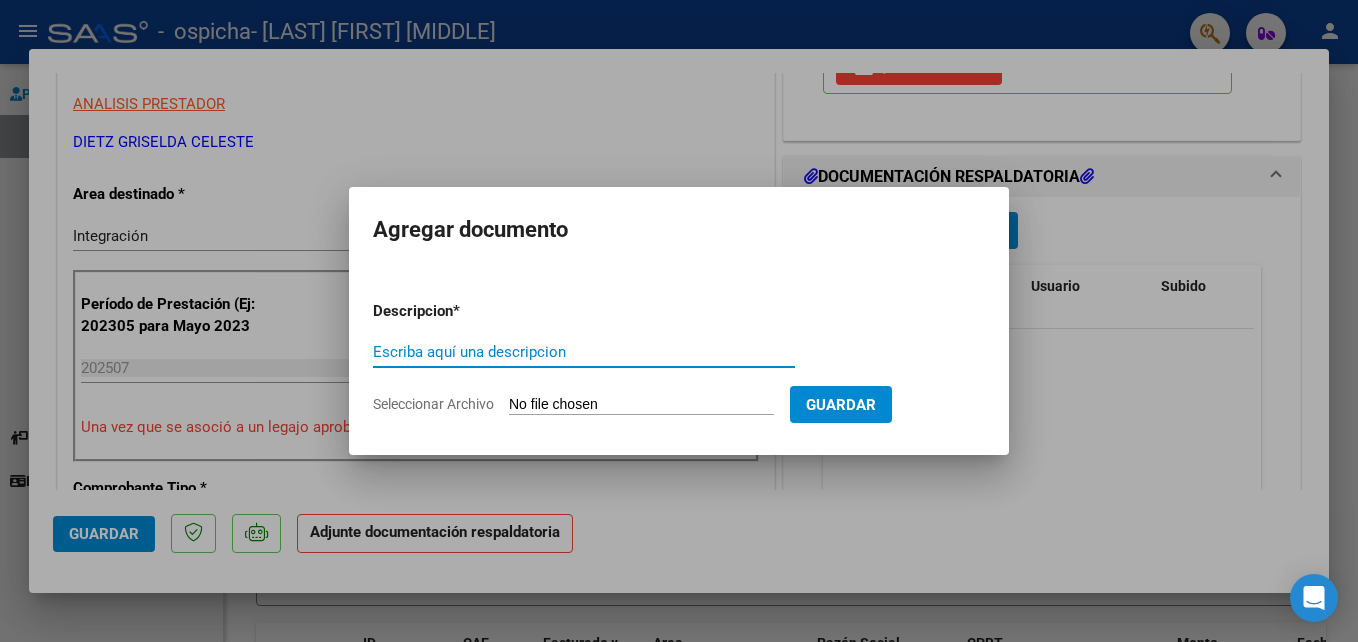 click on "Seleccionar Archivo" at bounding box center [641, 405] 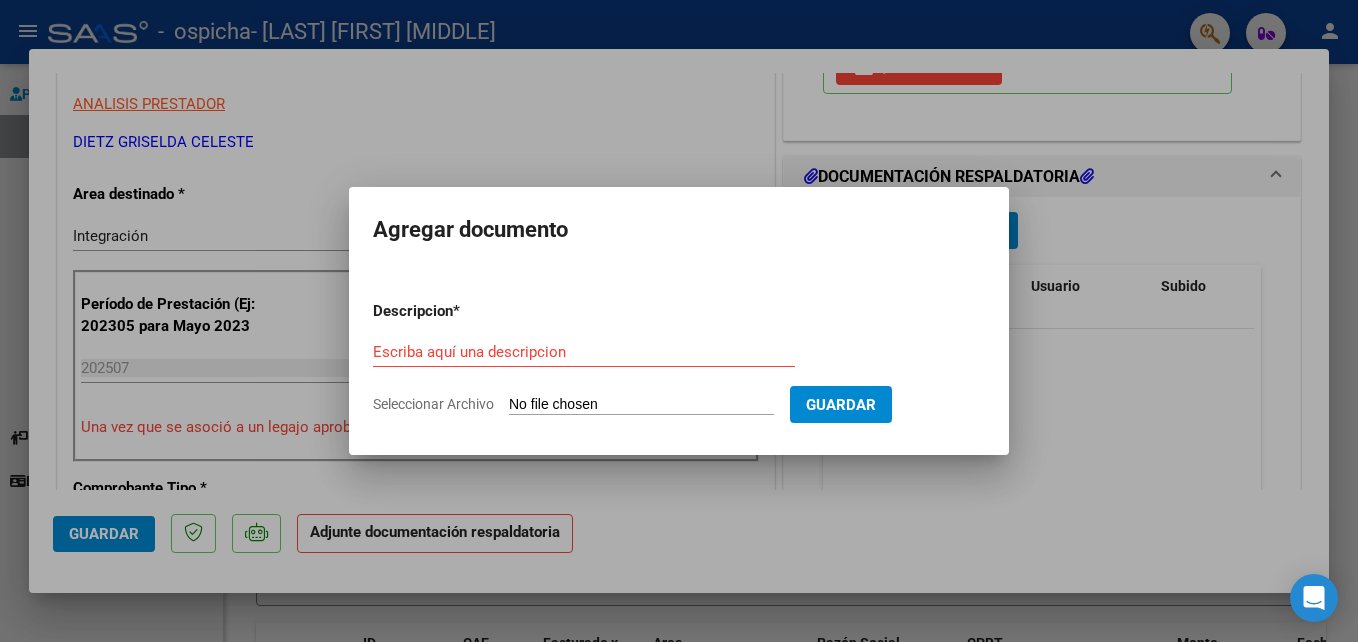 type on "C:\fakepath\[LAST] [FIRST] [MONTH] [YEAR].pdf" 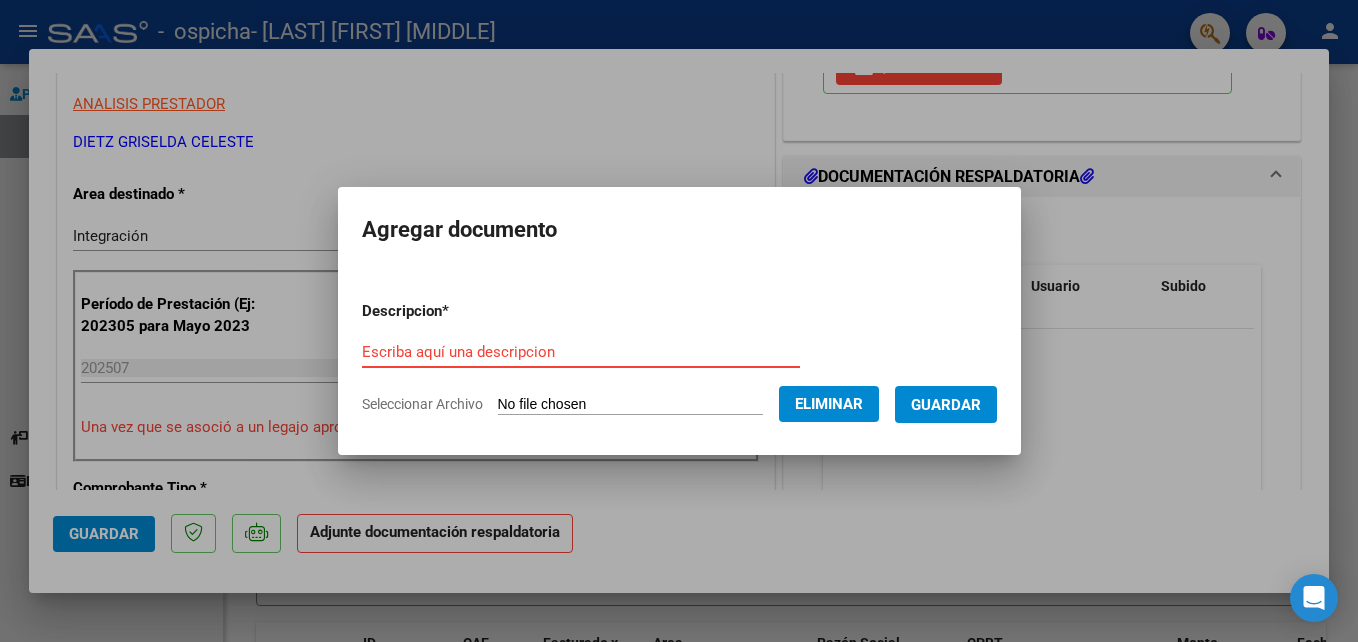 click on "Escriba aquí una descripcion" at bounding box center (581, 352) 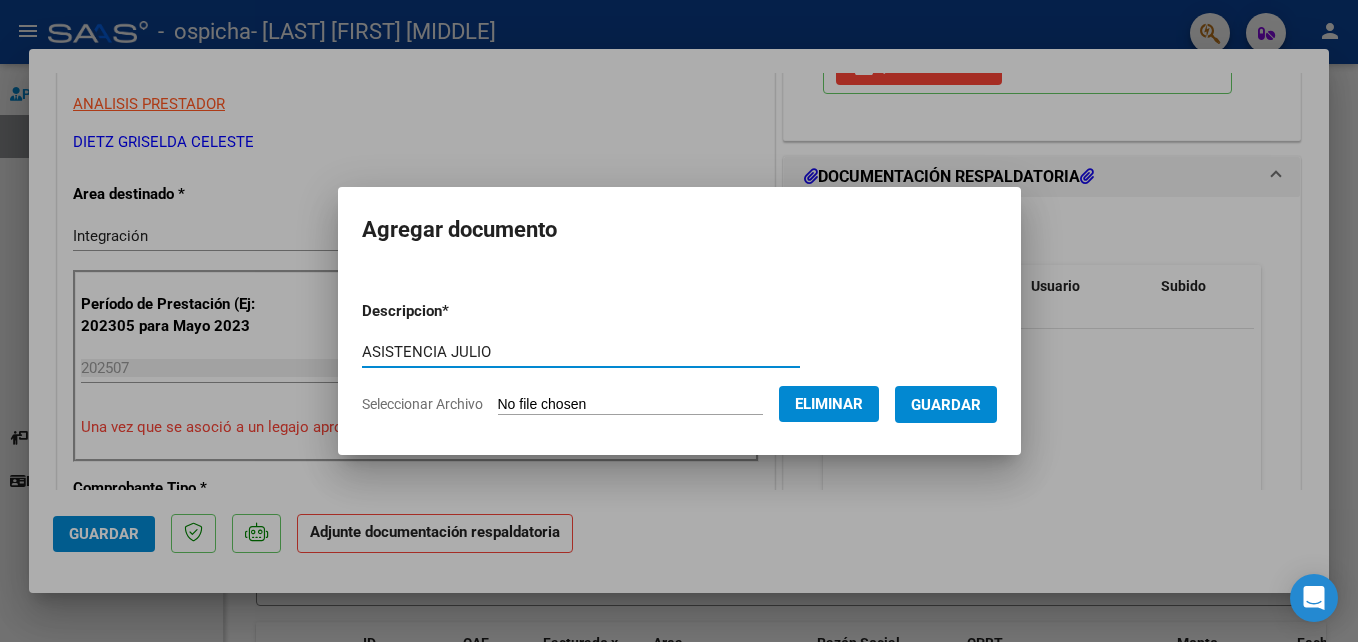 type on "ASISTENCIA JULIO" 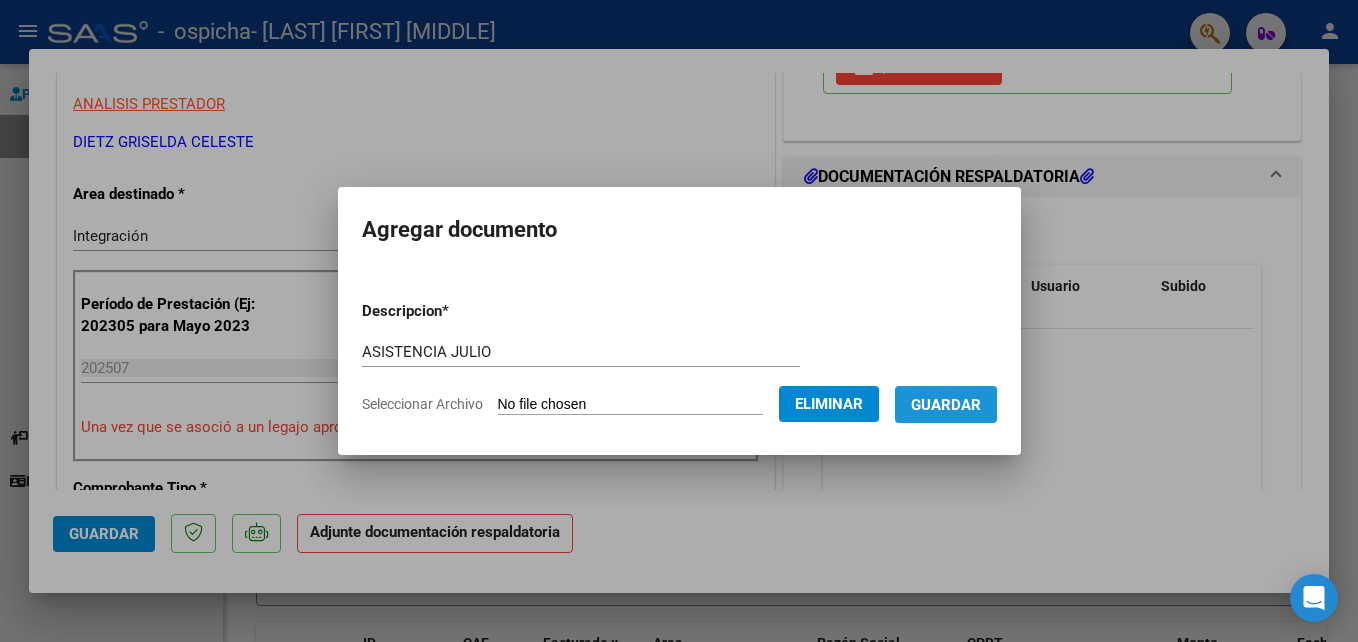 click on "Guardar" at bounding box center (946, 405) 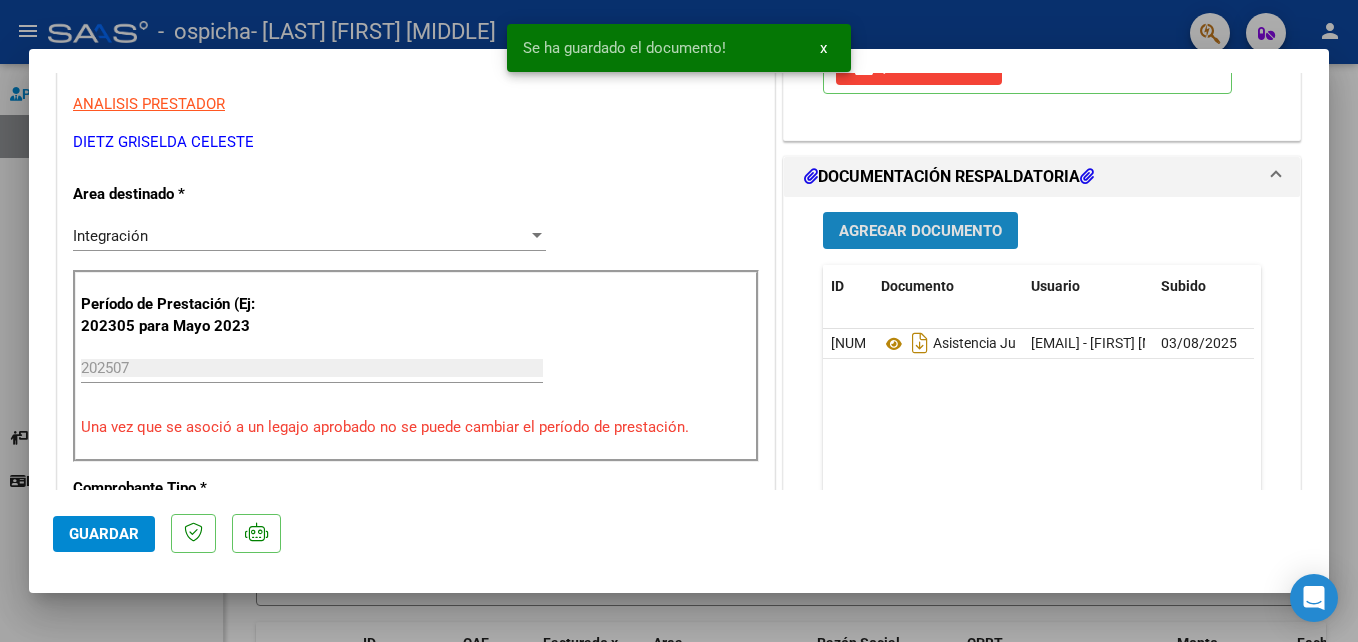 click on "Agregar Documento" at bounding box center (920, 231) 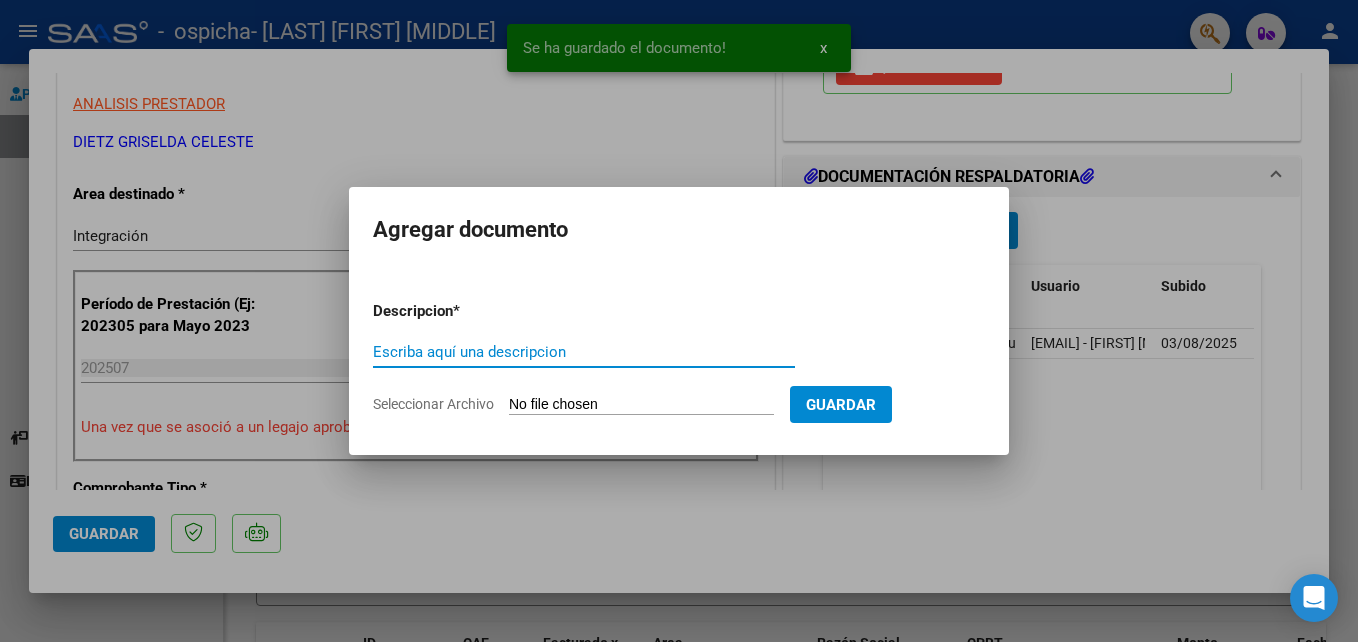 click on "Seleccionar Archivo" at bounding box center (641, 405) 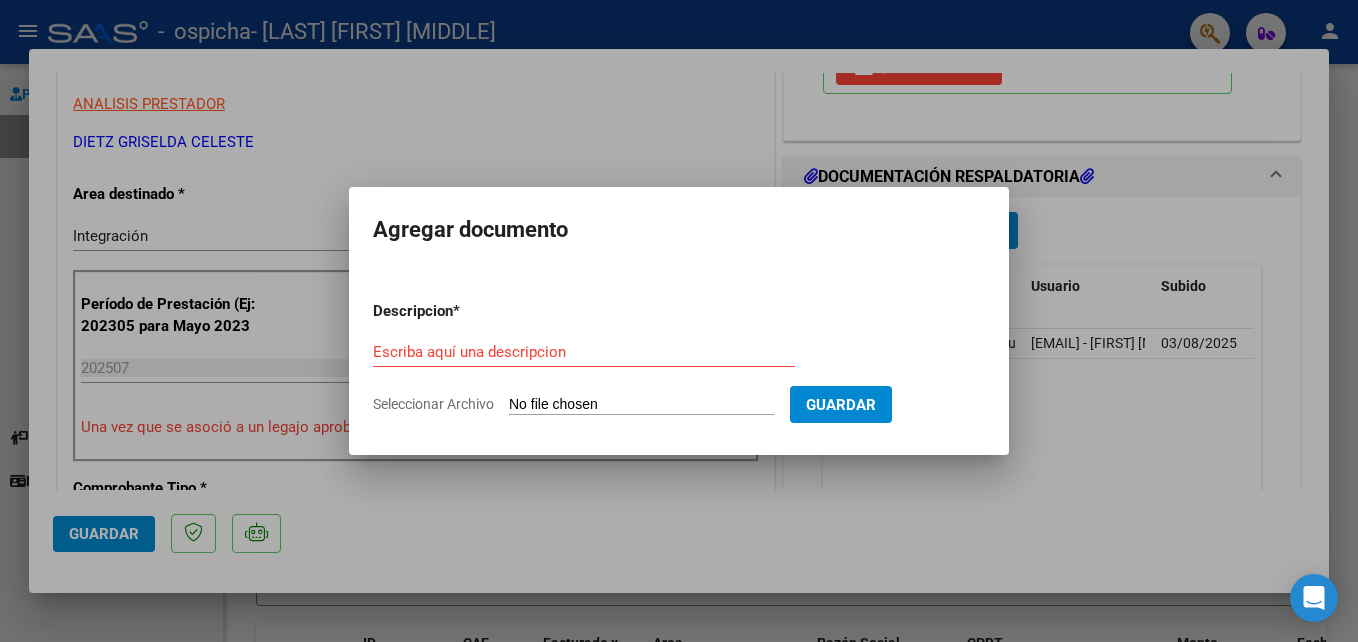 type on "C:\fakepath\[CAE] [MONTH] [YEAR].pdf" 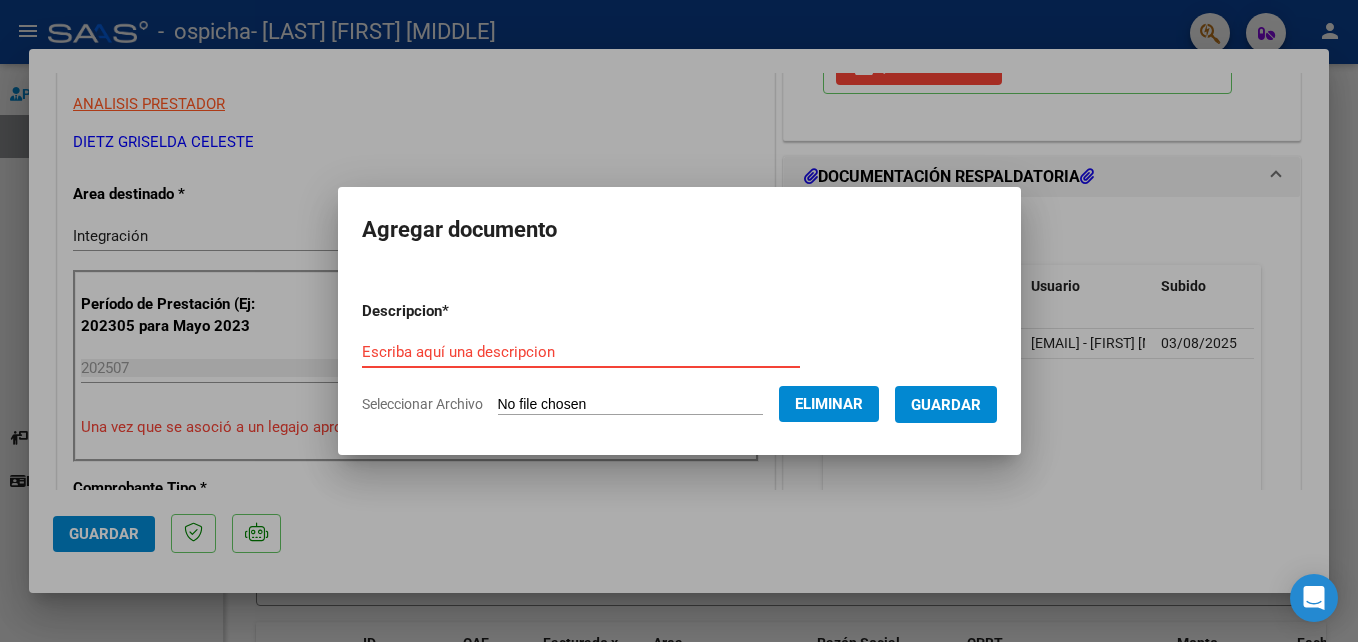 click on "Escriba aquí una descripcion" at bounding box center [581, 352] 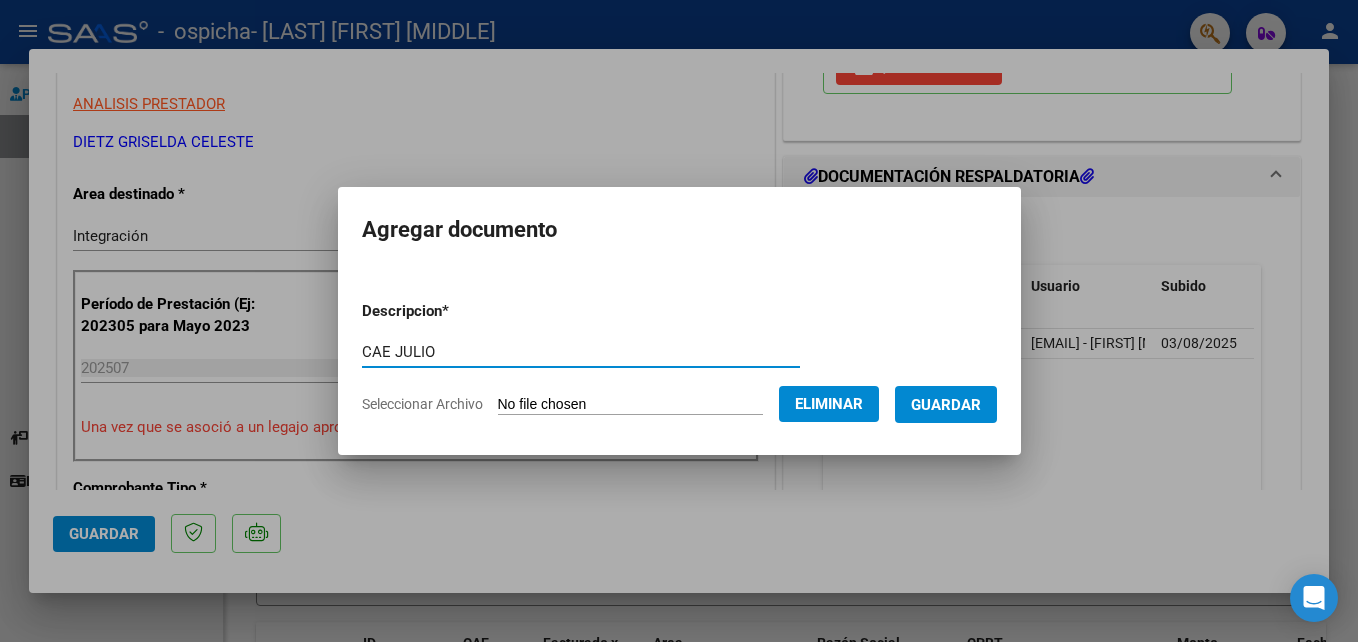 type on "CAE JULIO" 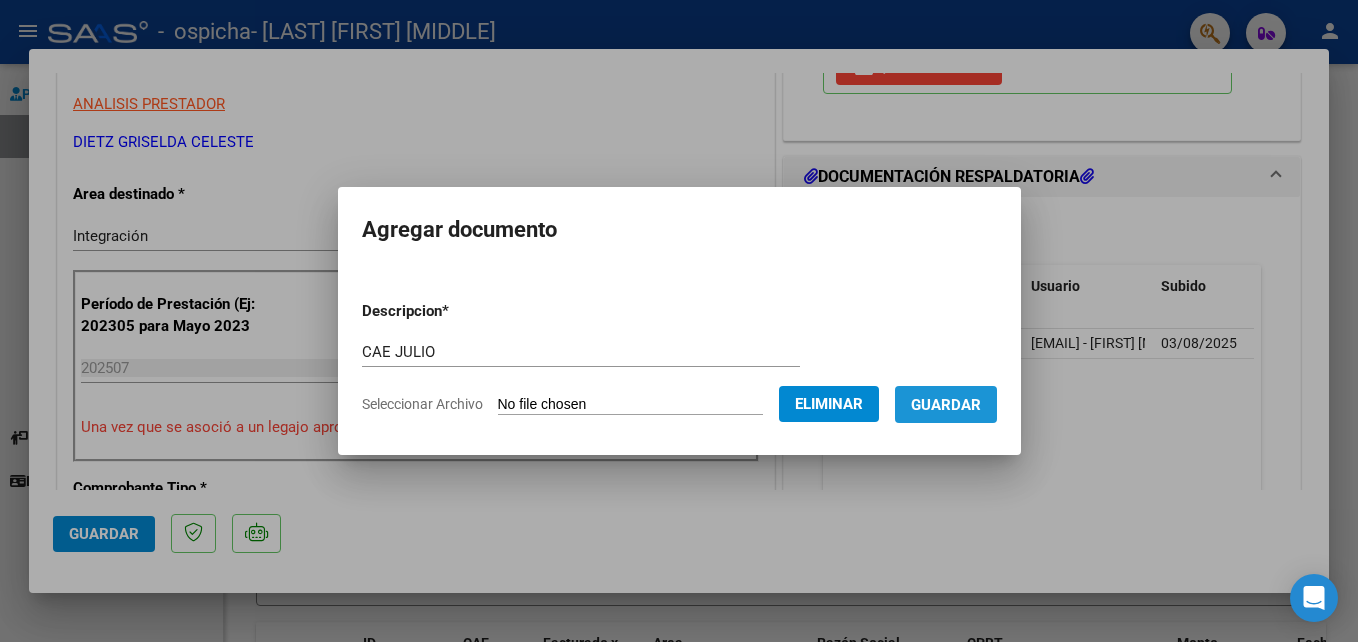 click on "Guardar" at bounding box center [946, 405] 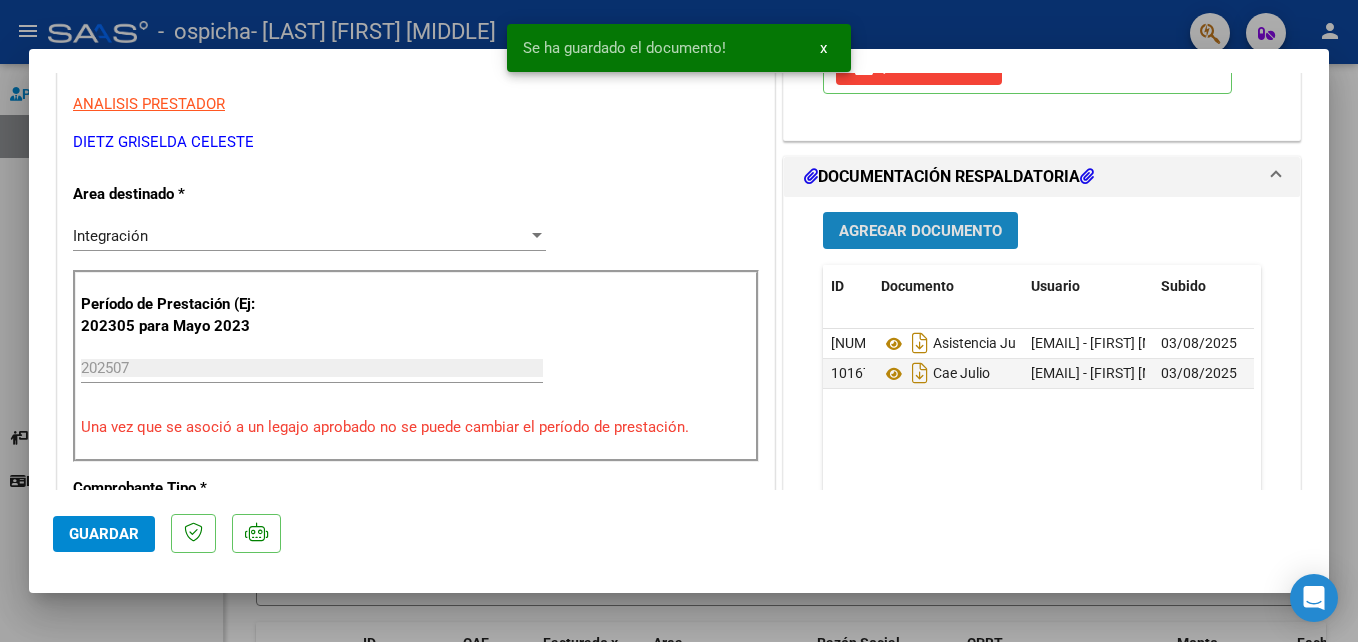 click on "Agregar Documento" at bounding box center (920, 231) 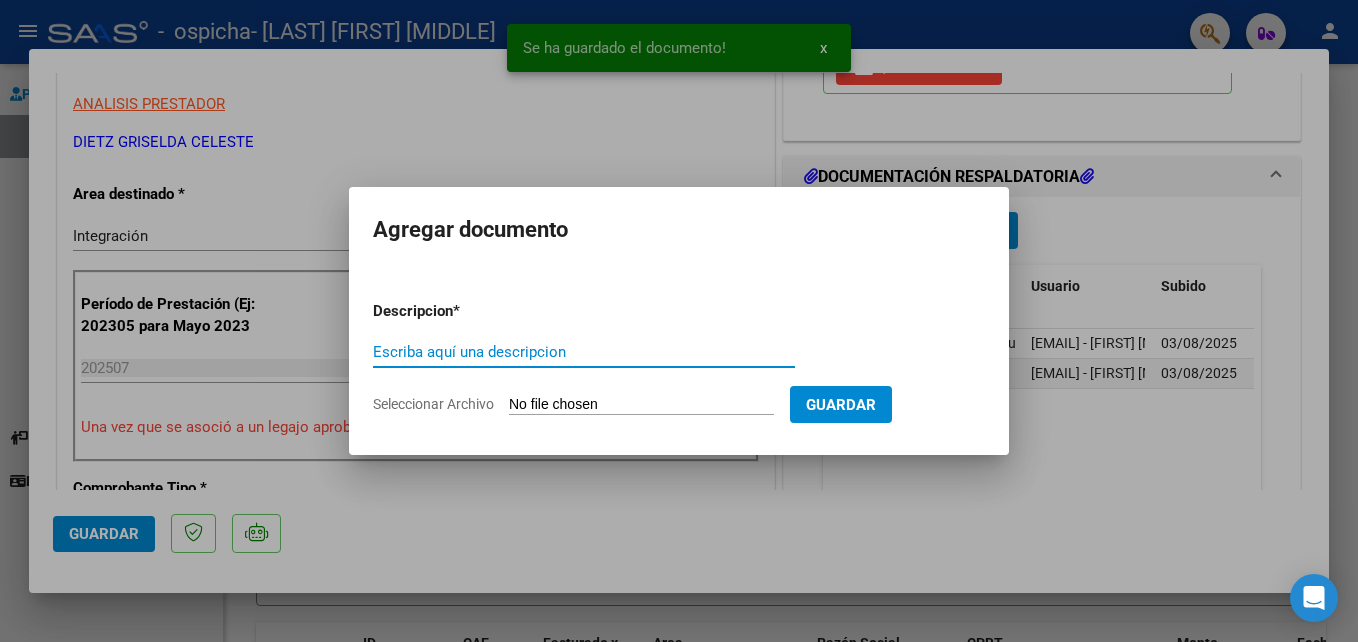 click on "Seleccionar Archivo" at bounding box center (641, 405) 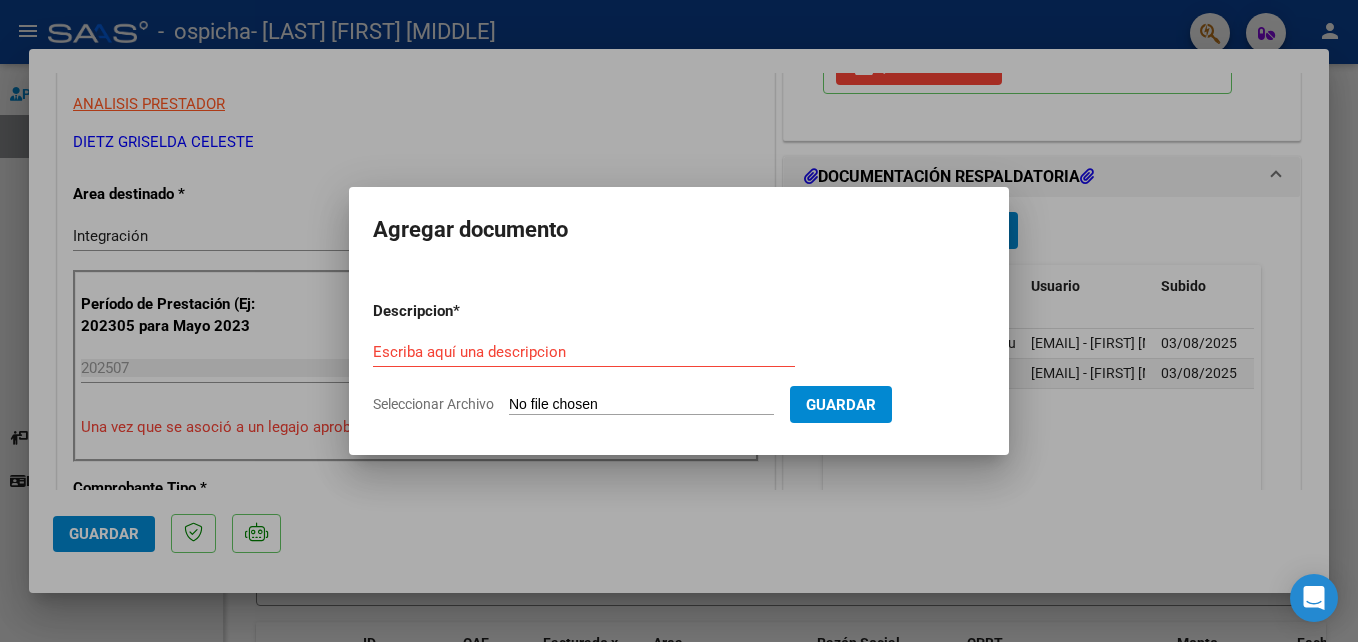 type on "C:\fakepath\[LAST] [PRODUCT] [YEAR].pdf" 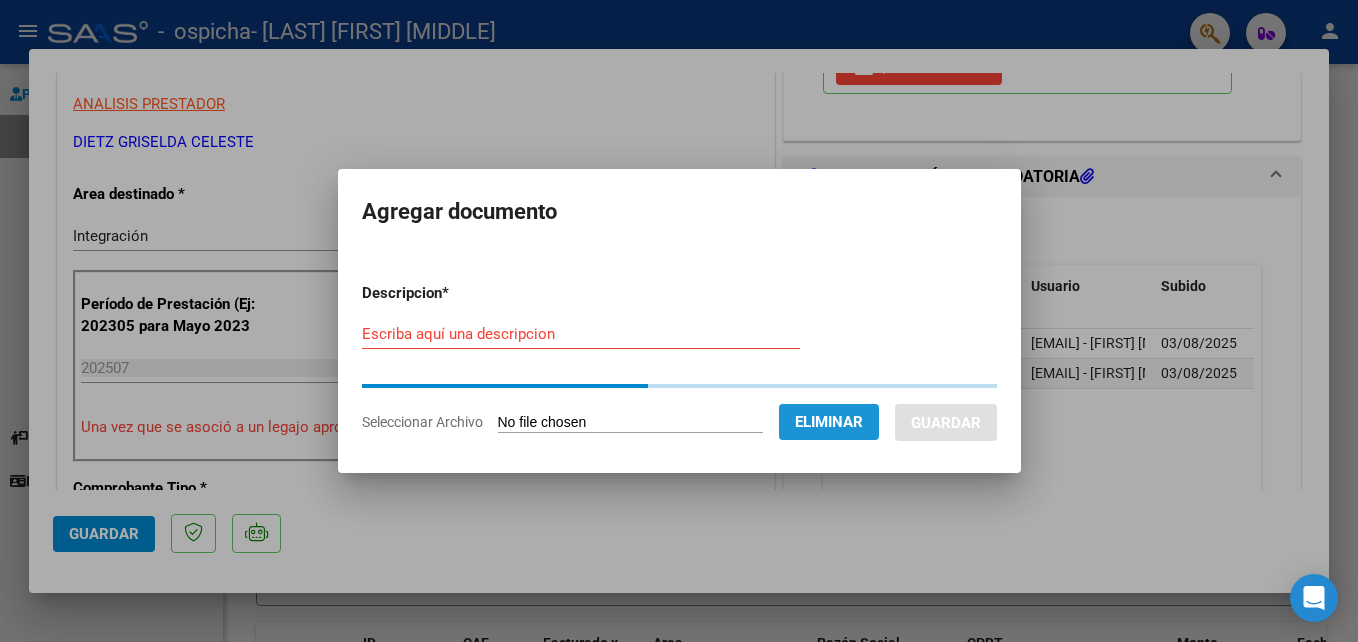 click on "Eliminar" 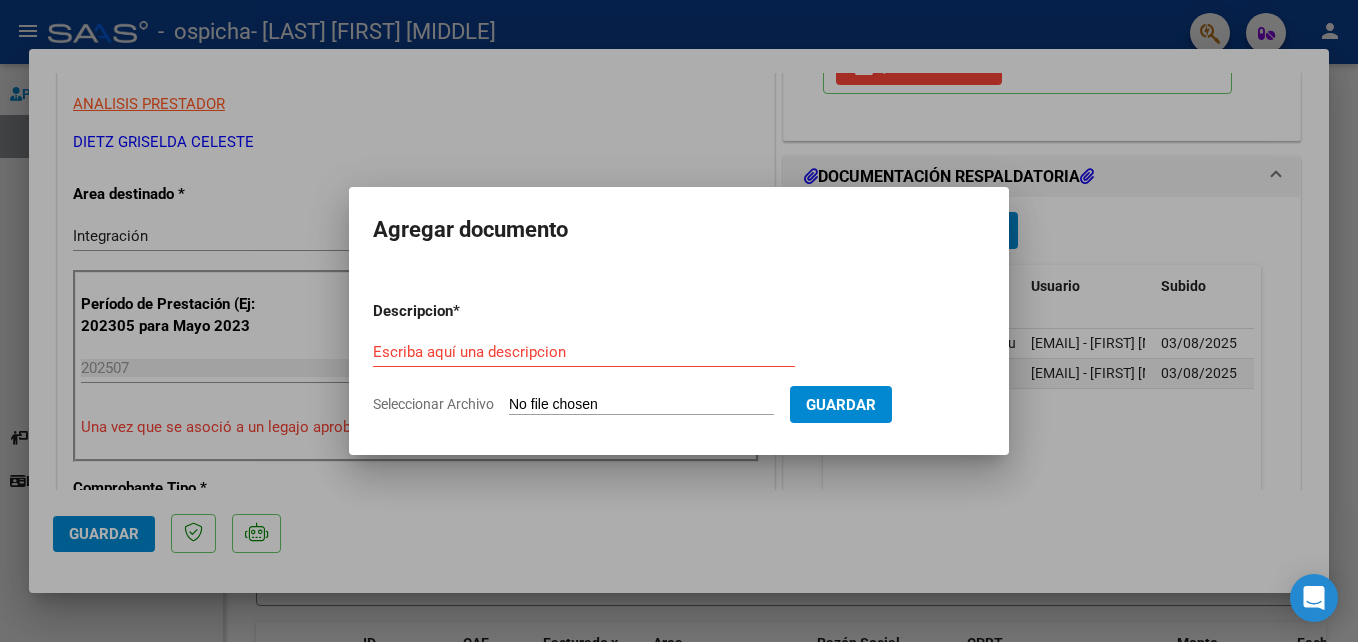 click at bounding box center [679, 321] 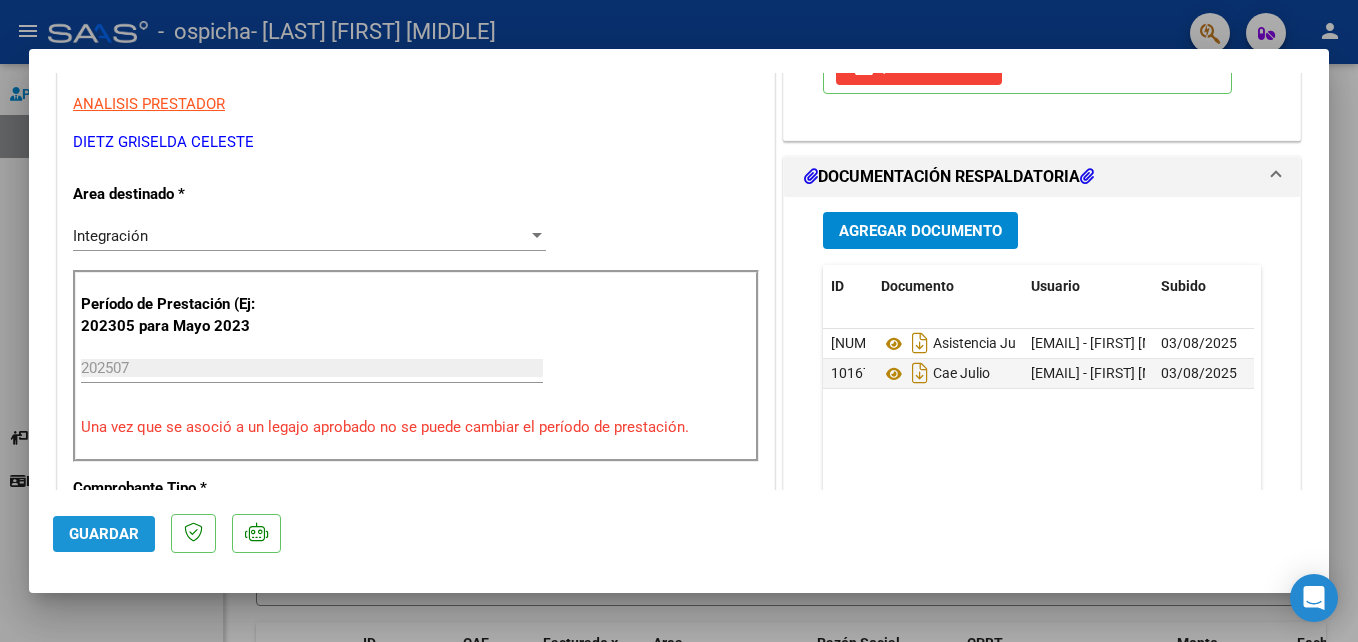 click on "Guardar" 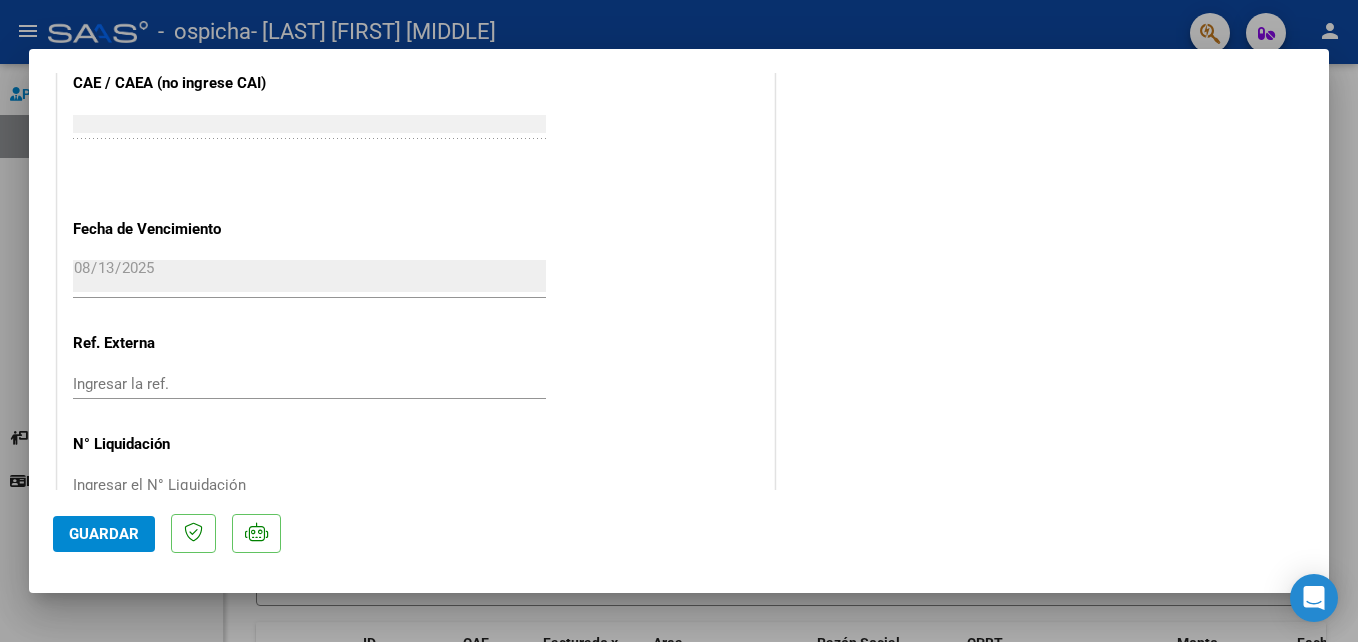 scroll, scrollTop: 1373, scrollLeft: 0, axis: vertical 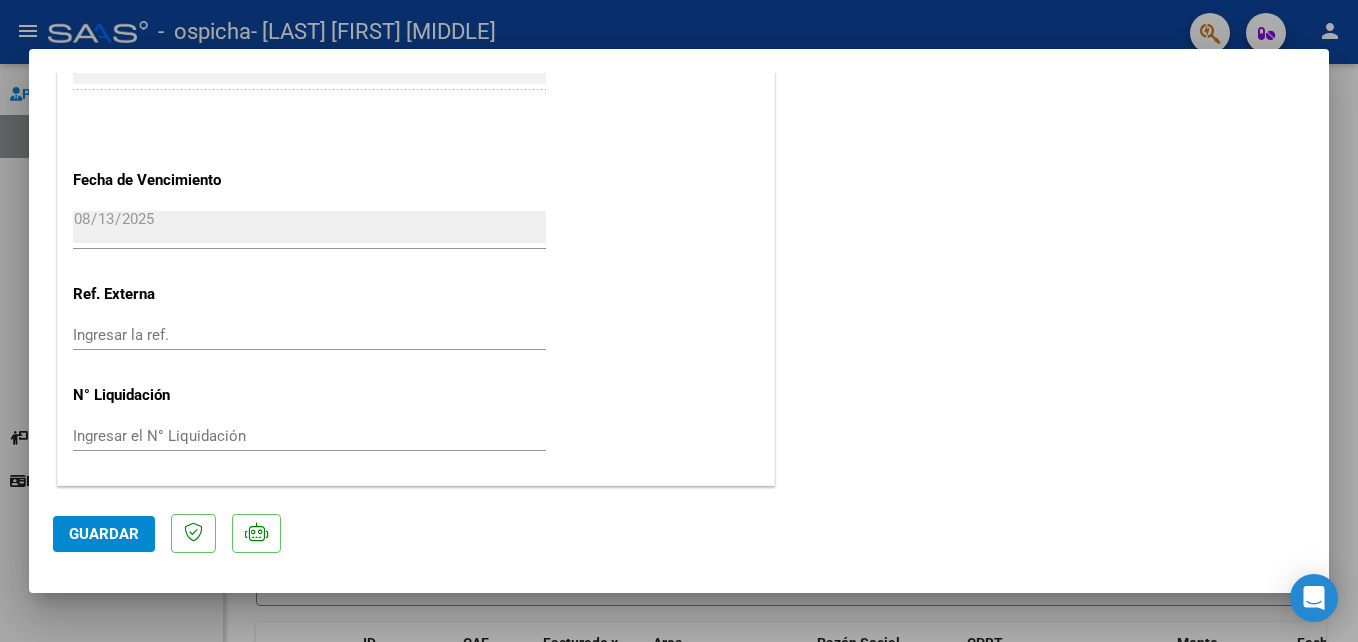 click on "Guardar" 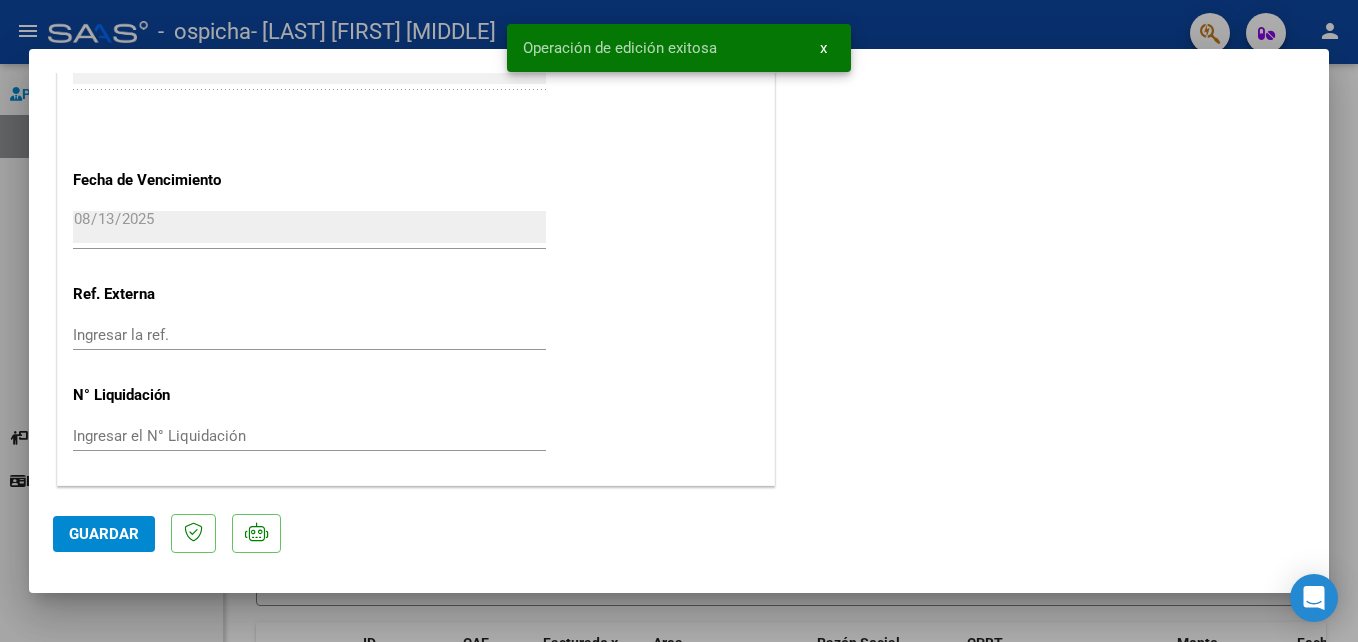 click at bounding box center [679, 321] 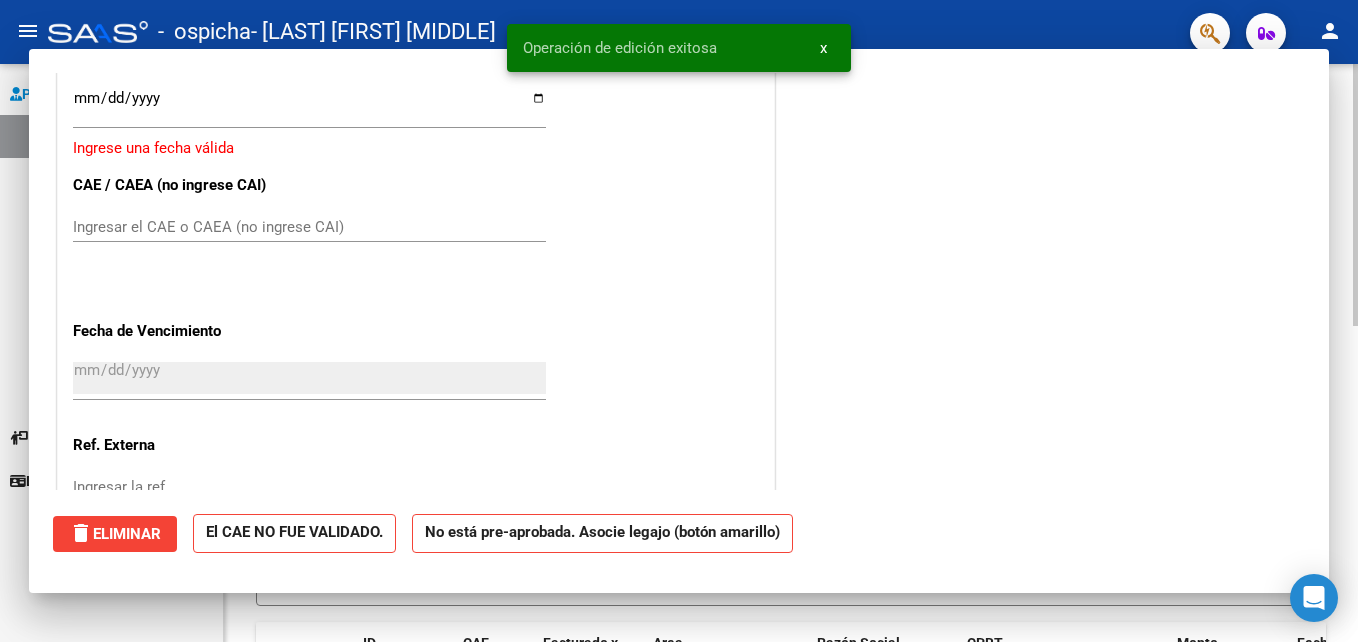 scroll, scrollTop: 0, scrollLeft: 0, axis: both 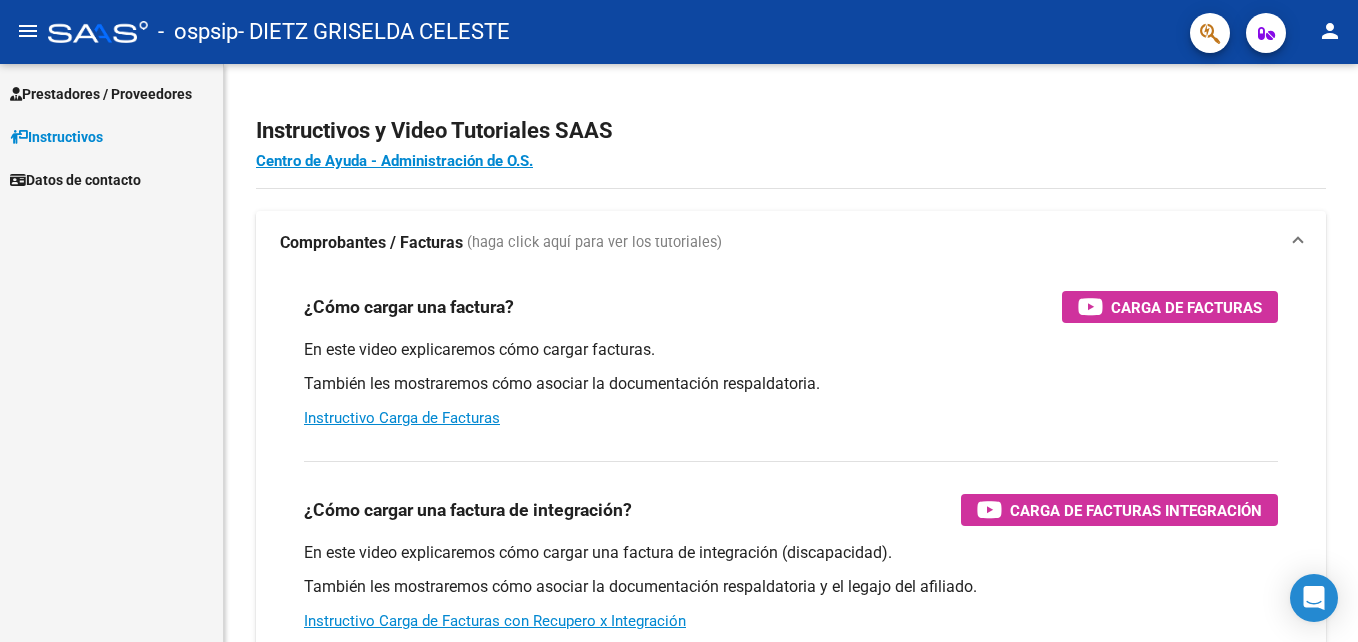 click on "Prestadores / Proveedores" at bounding box center [101, 94] 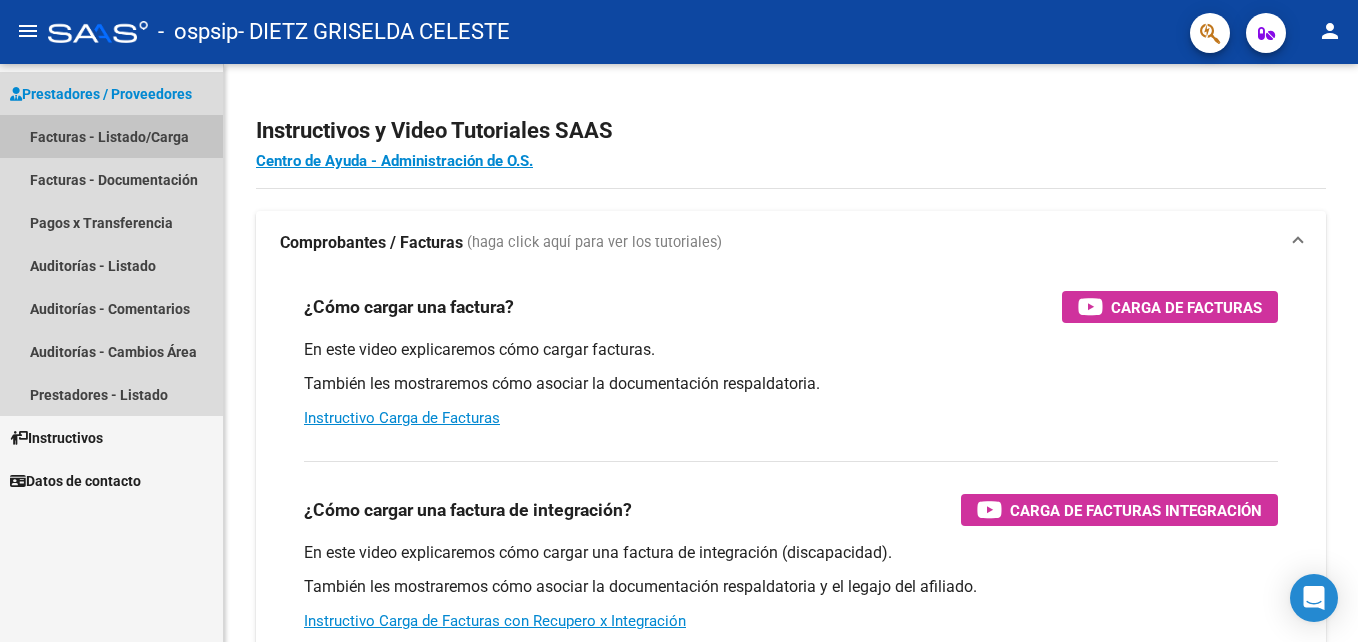 click on "Facturas - Listado/Carga" at bounding box center [111, 136] 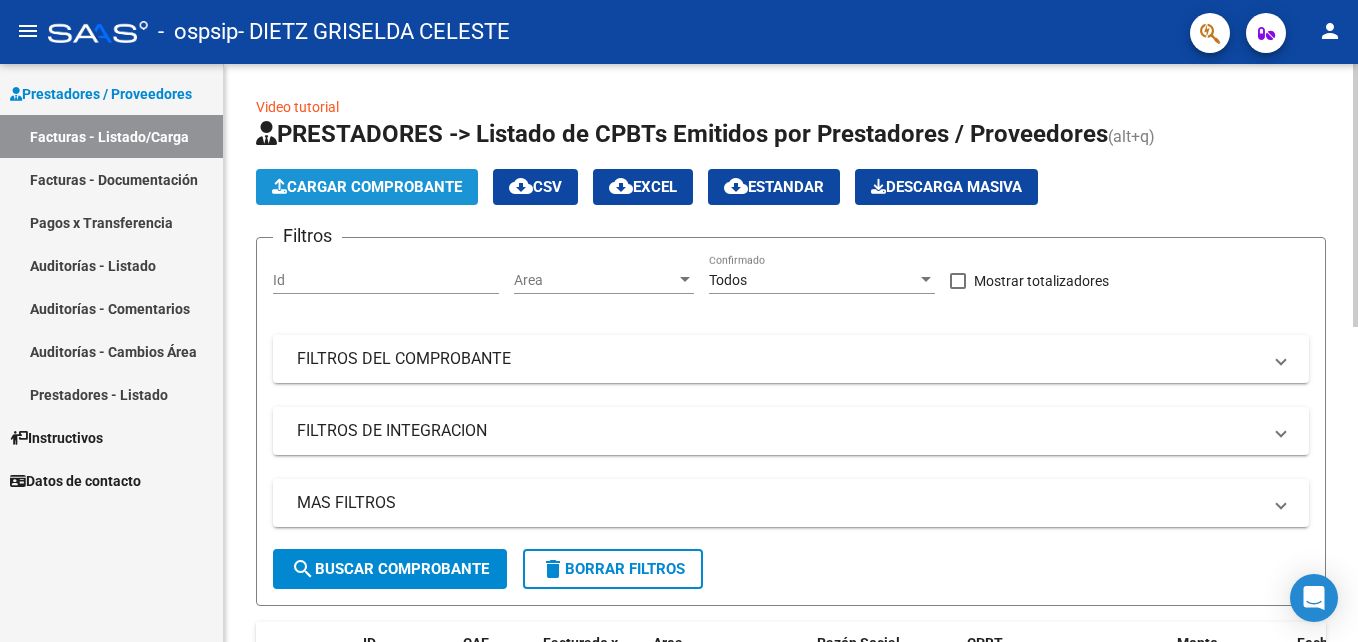 click on "Cargar Comprobante" 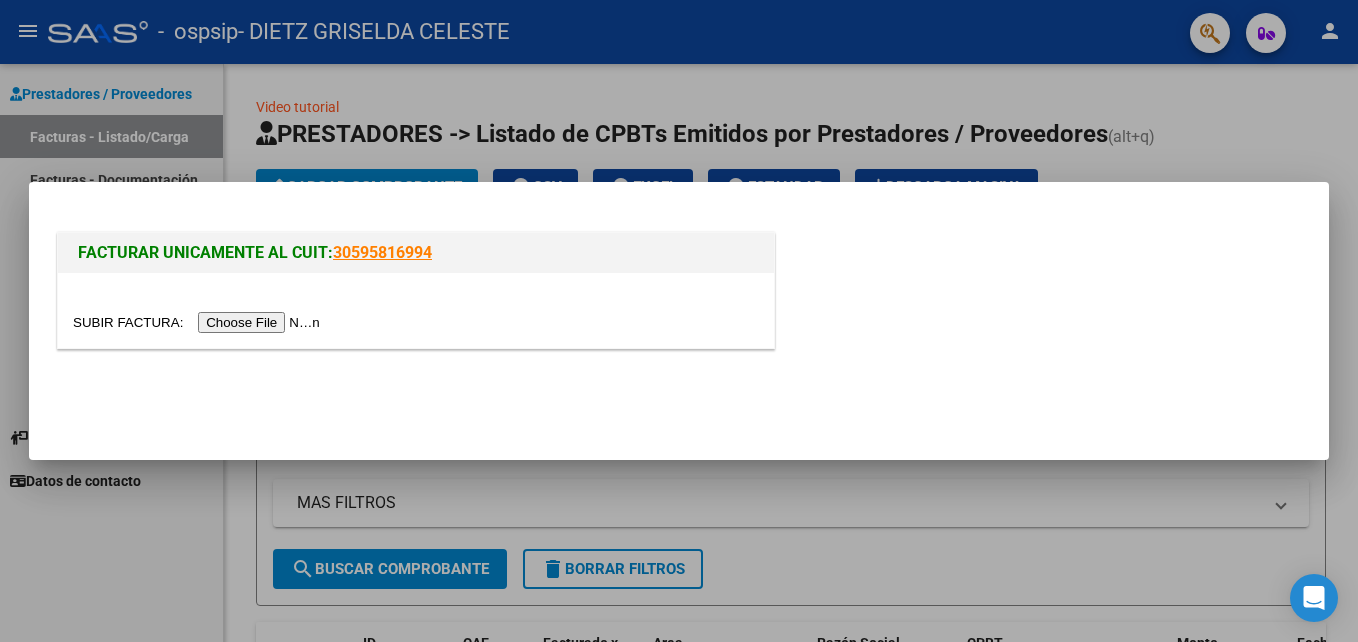 click at bounding box center (199, 322) 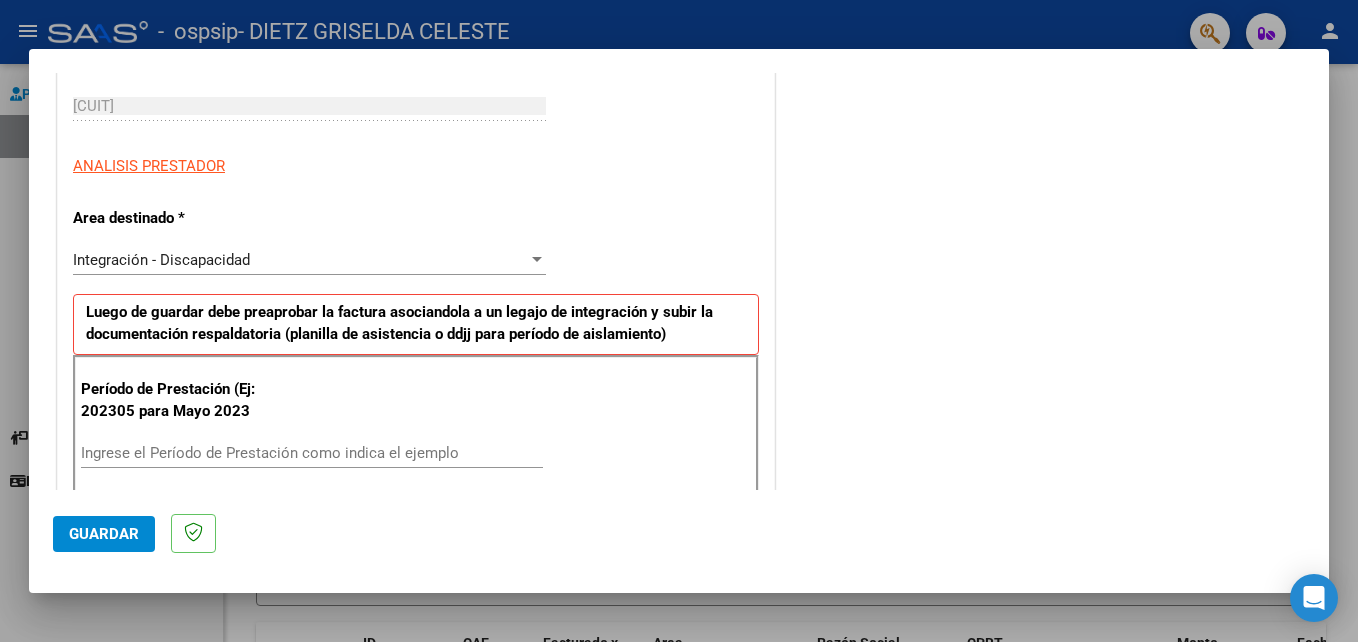 scroll, scrollTop: 500, scrollLeft: 0, axis: vertical 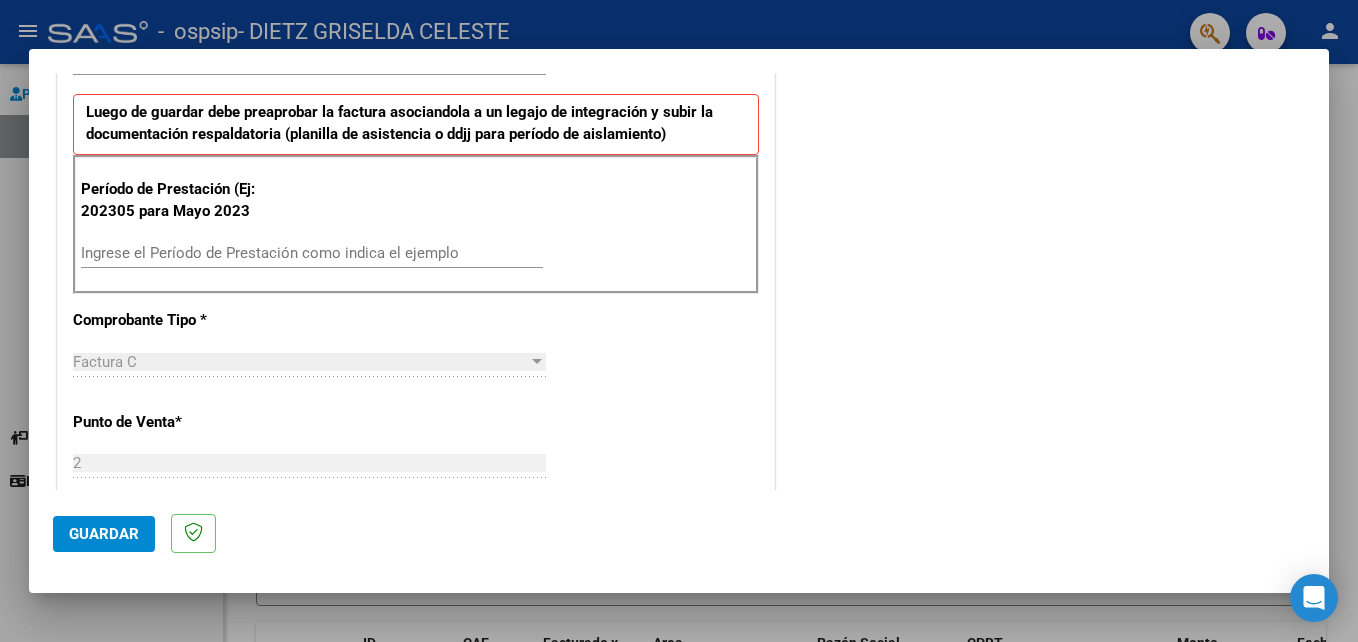 click on "Ingrese el Período de Prestación como indica el ejemplo" at bounding box center [312, 253] 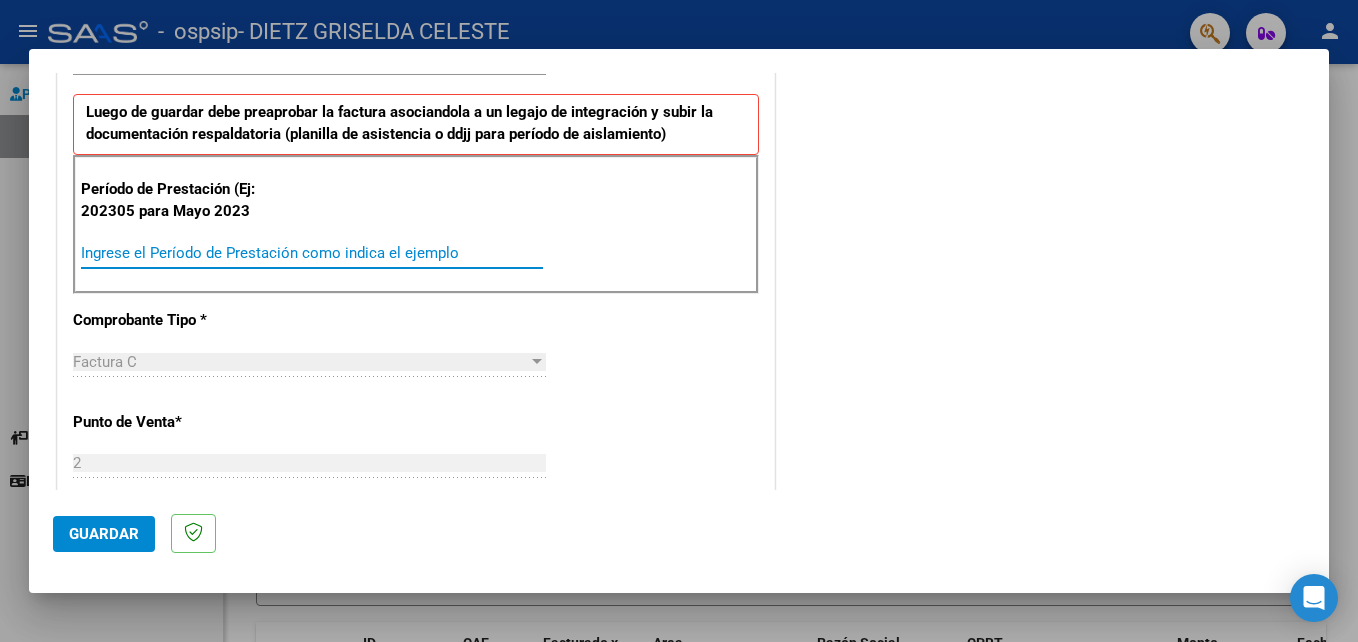 click on "Ingrese el Período de Prestación como indica el ejemplo" at bounding box center (312, 253) 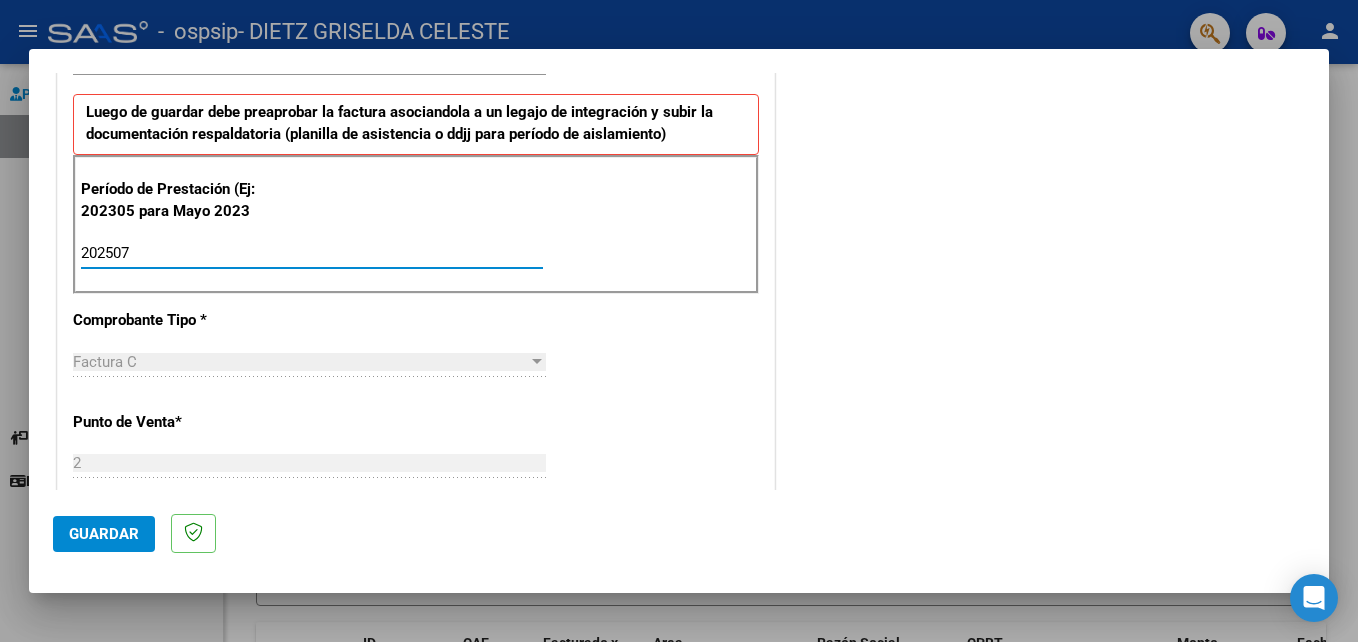 type on "202507" 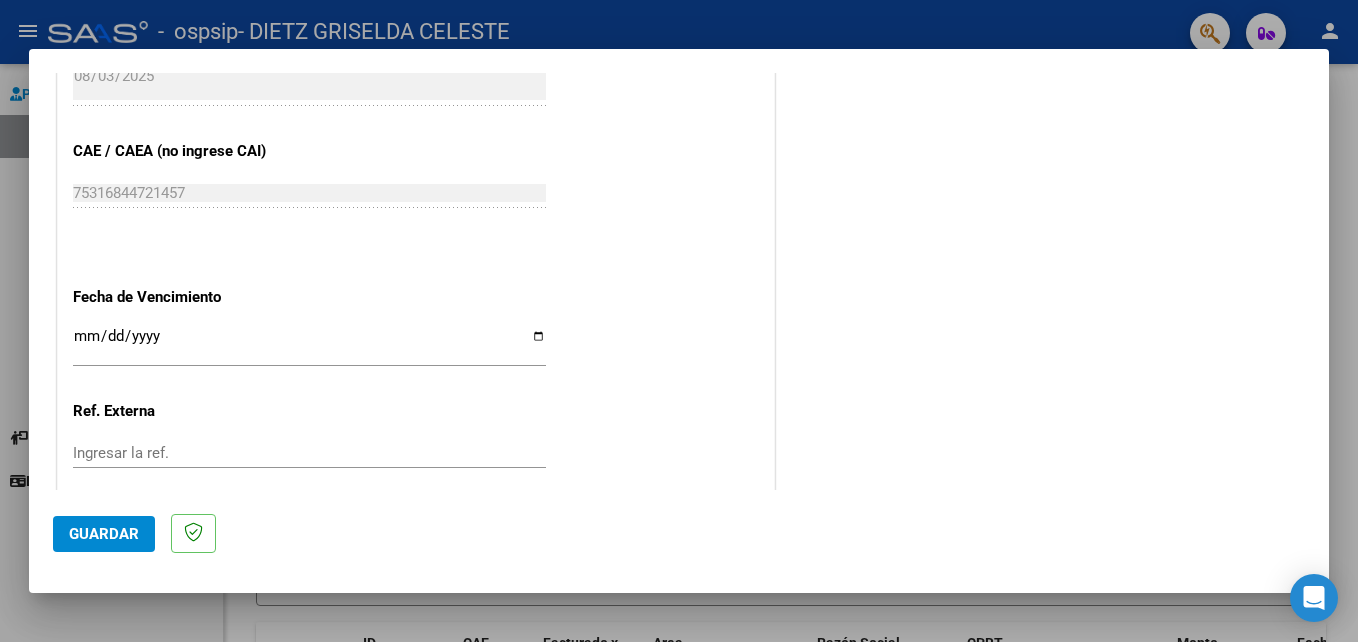 scroll, scrollTop: 1200, scrollLeft: 0, axis: vertical 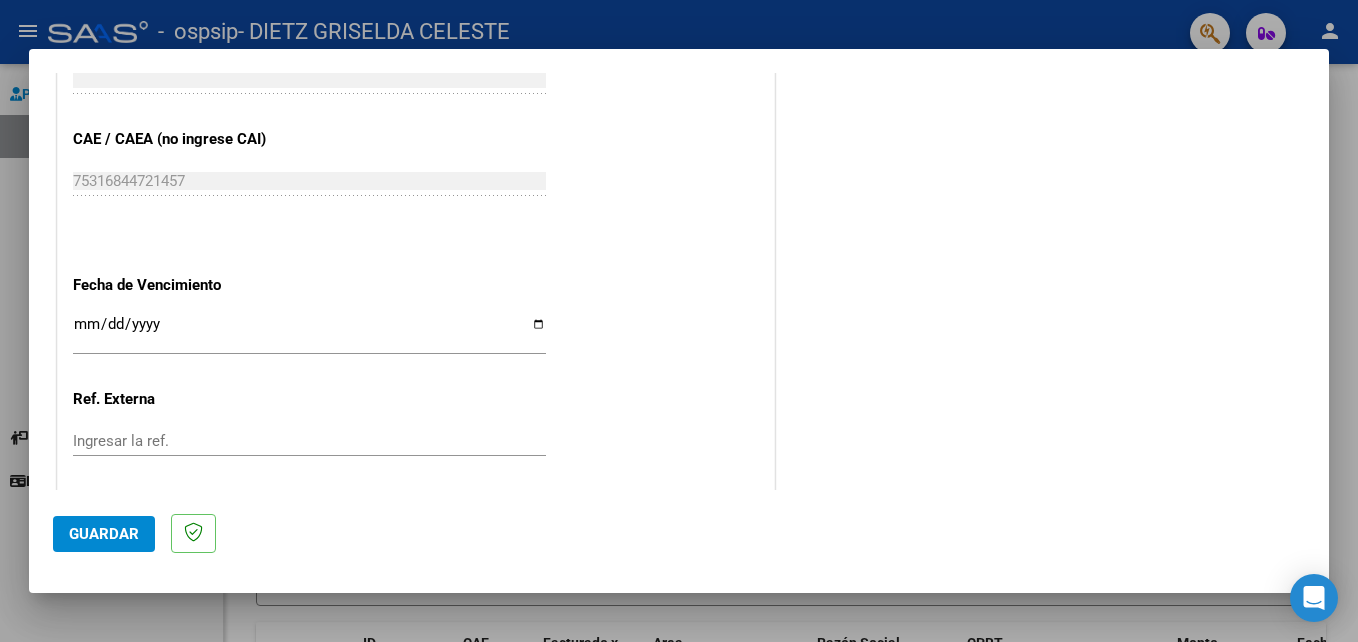 click on "Ingresar la fecha" at bounding box center [309, 332] 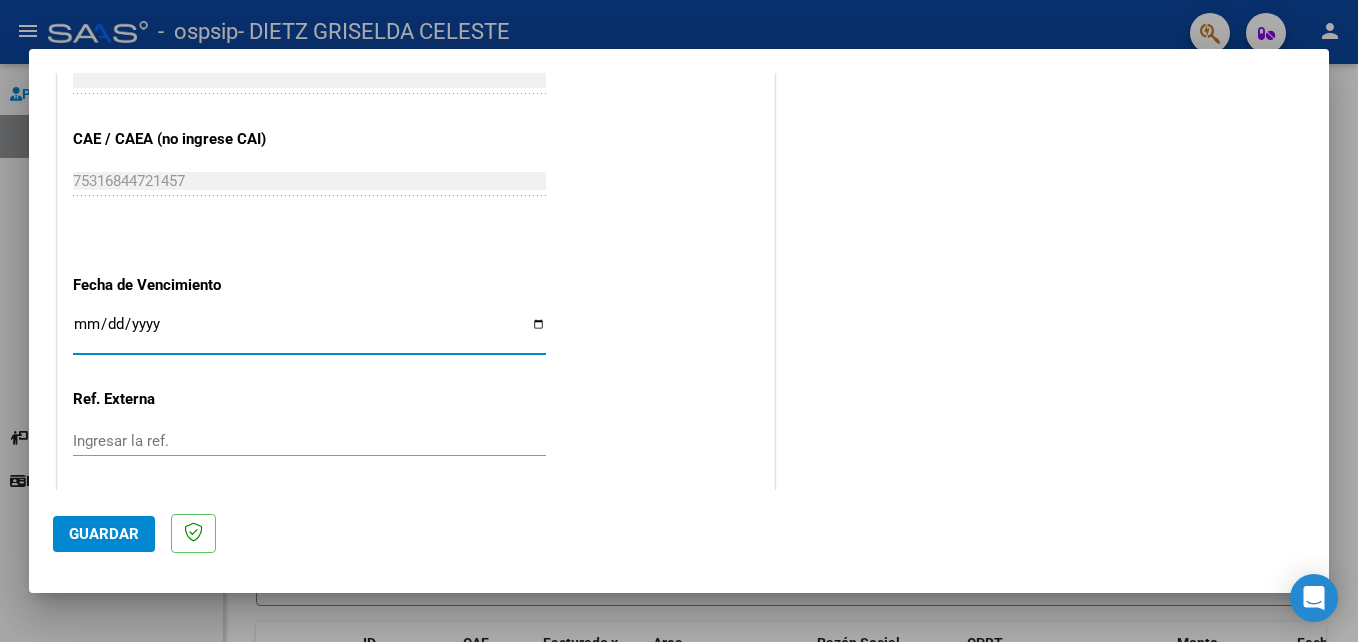click on "Ingresar la fecha" at bounding box center (309, 332) 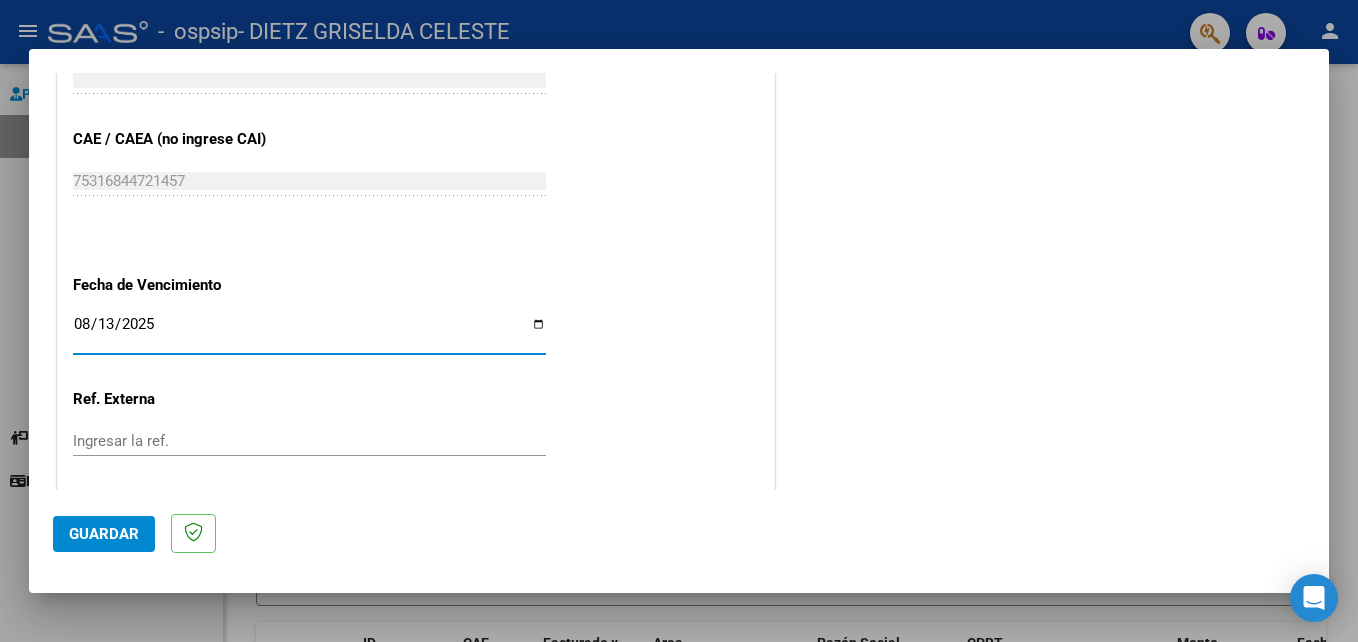 type on "2025-08-13" 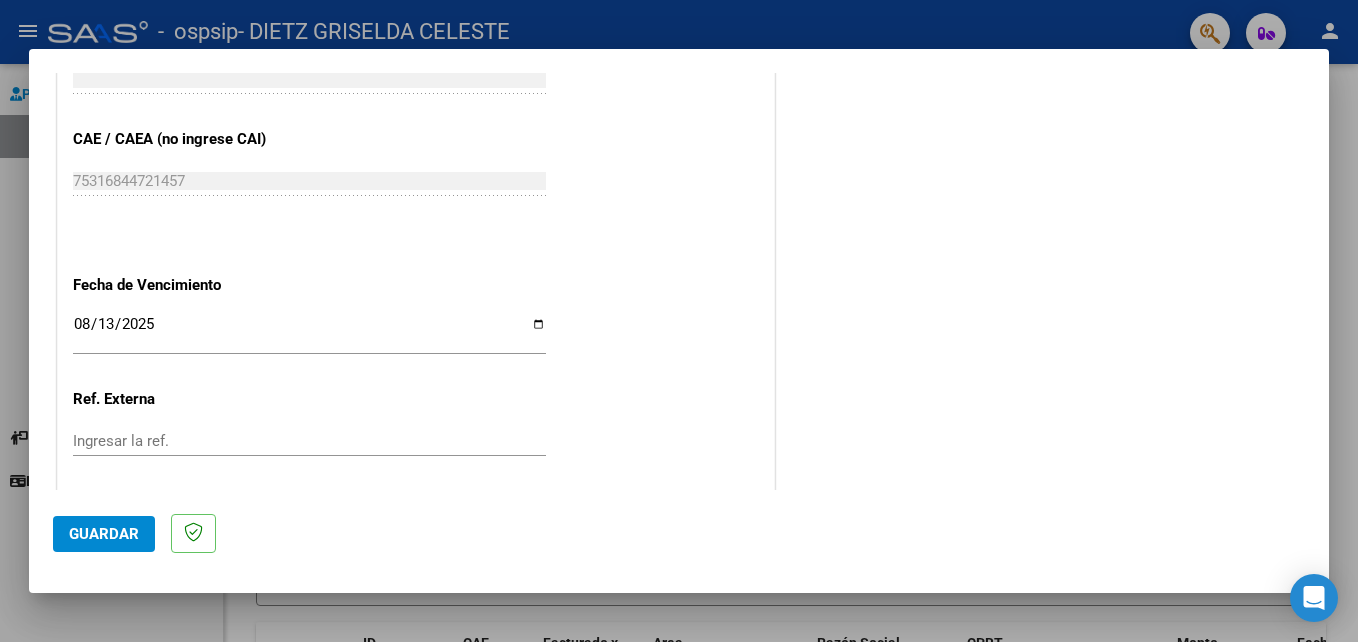 click on "Guardar" 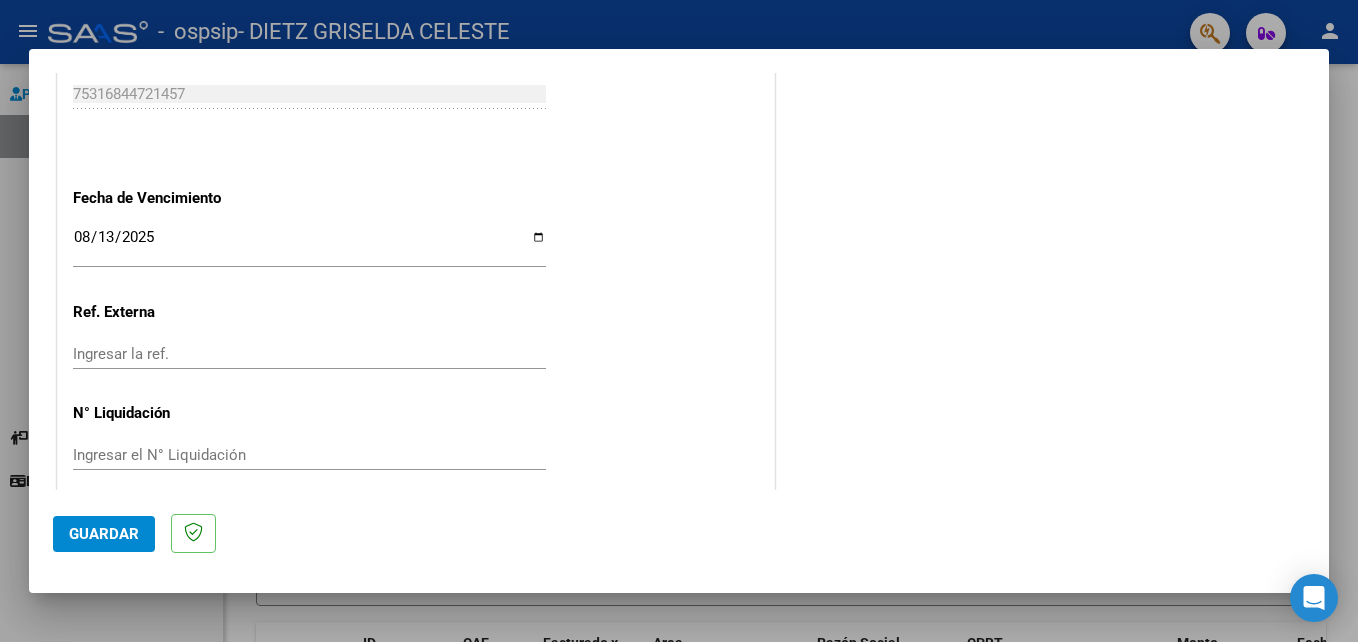 scroll, scrollTop: 1306, scrollLeft: 0, axis: vertical 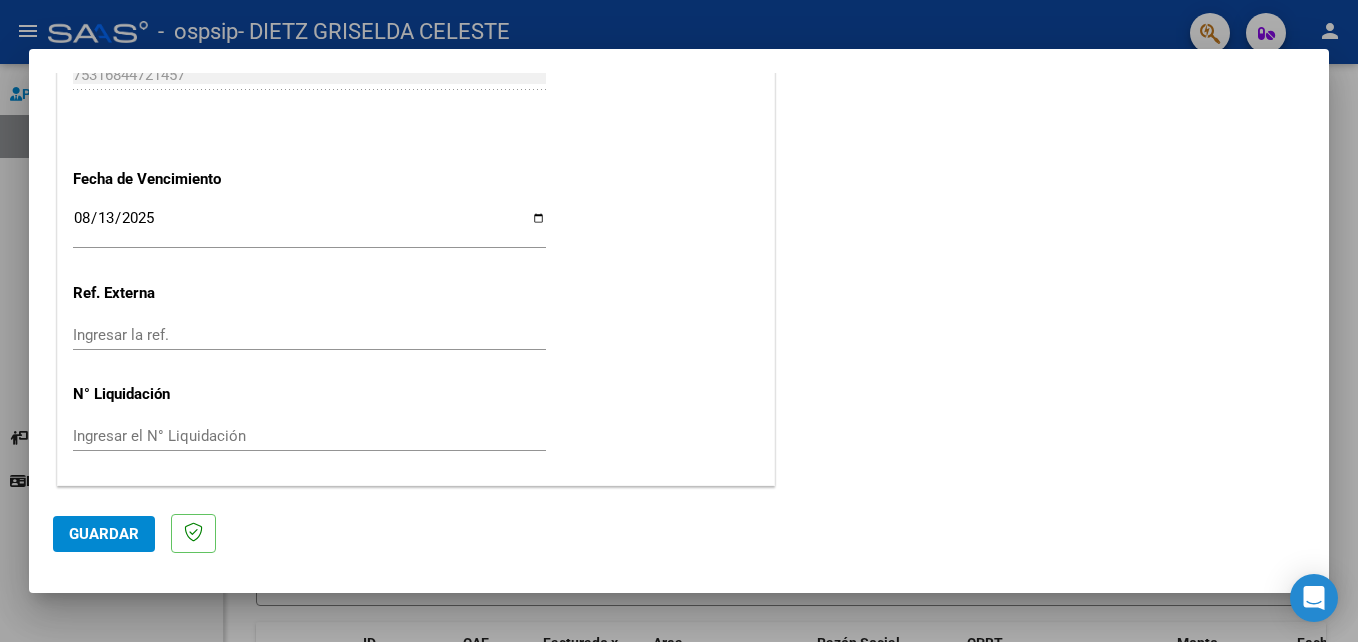 click on "Guardar" 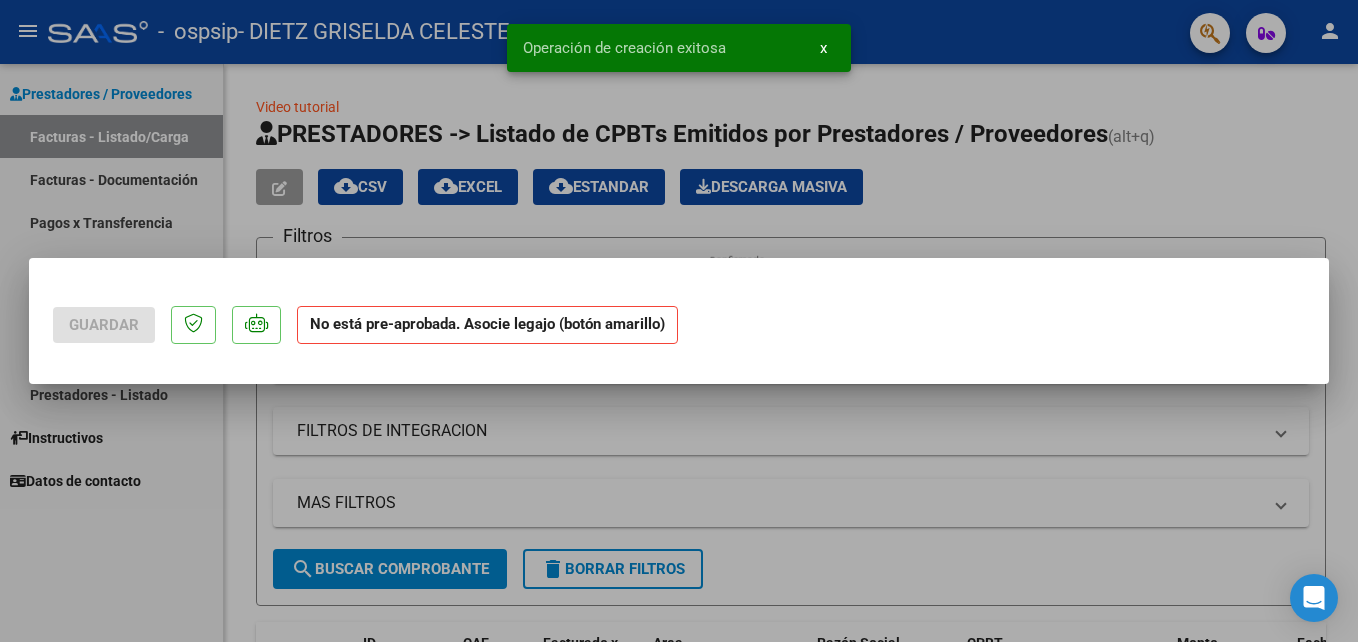 scroll, scrollTop: 0, scrollLeft: 0, axis: both 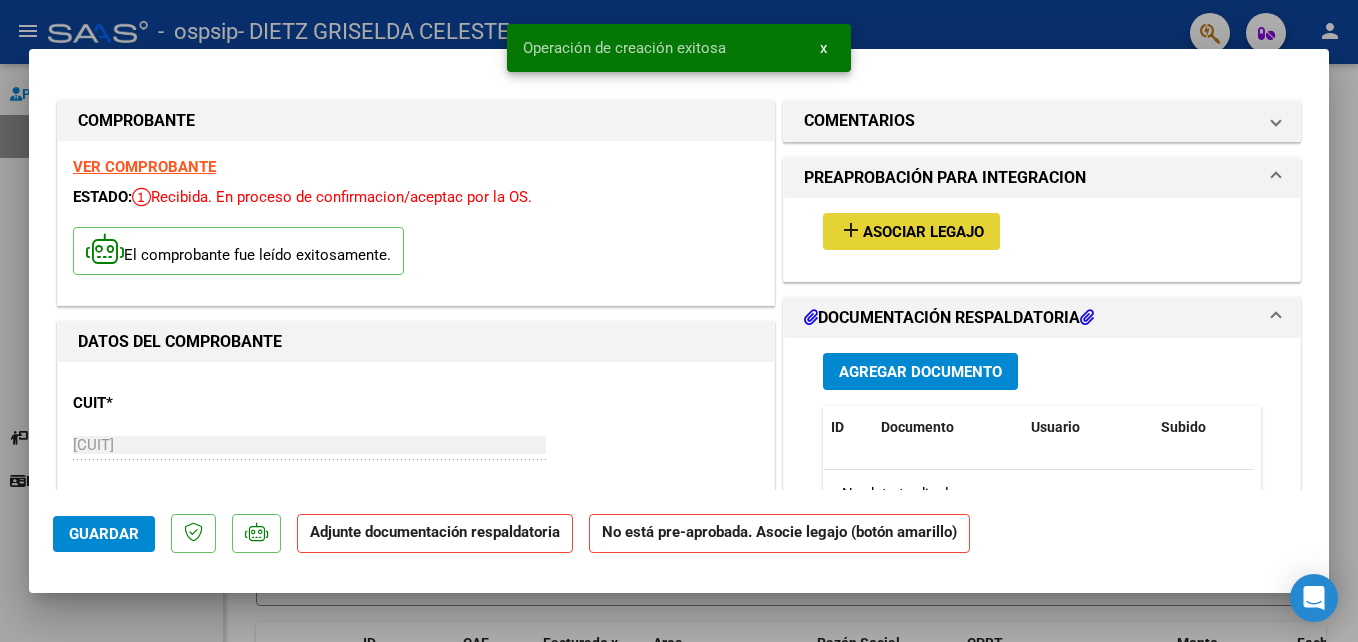 click on "add Asociar Legajo" at bounding box center (911, 231) 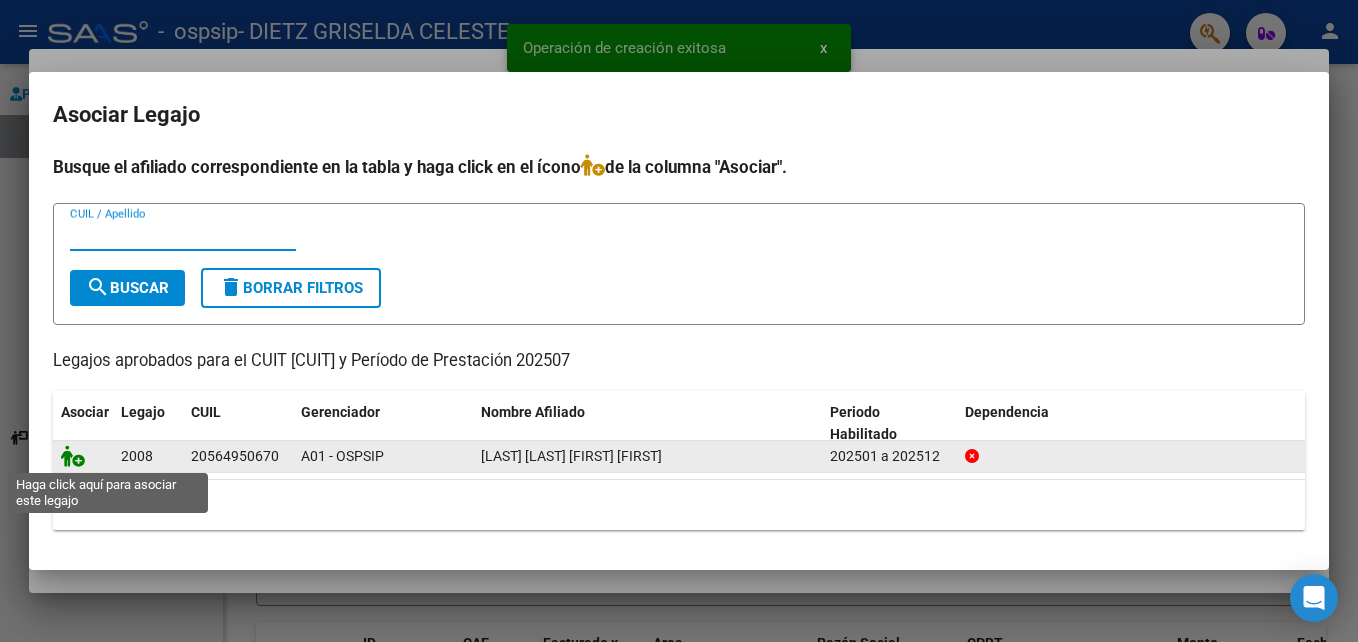 click 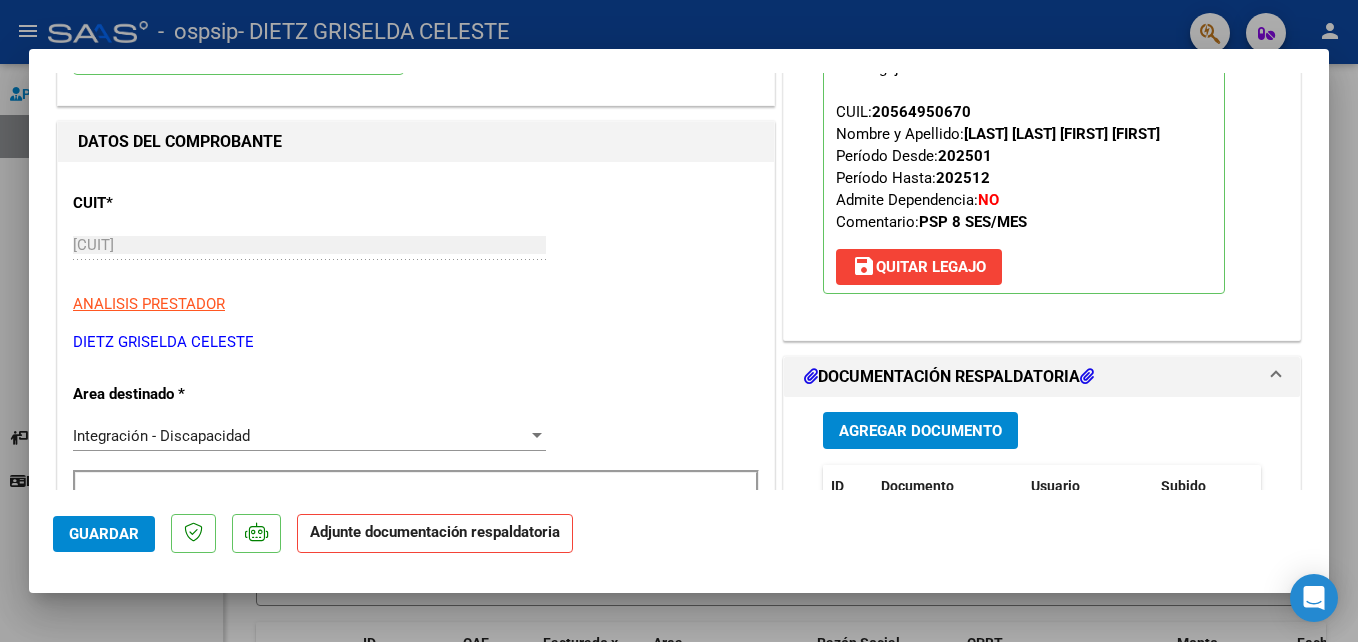 scroll, scrollTop: 300, scrollLeft: 0, axis: vertical 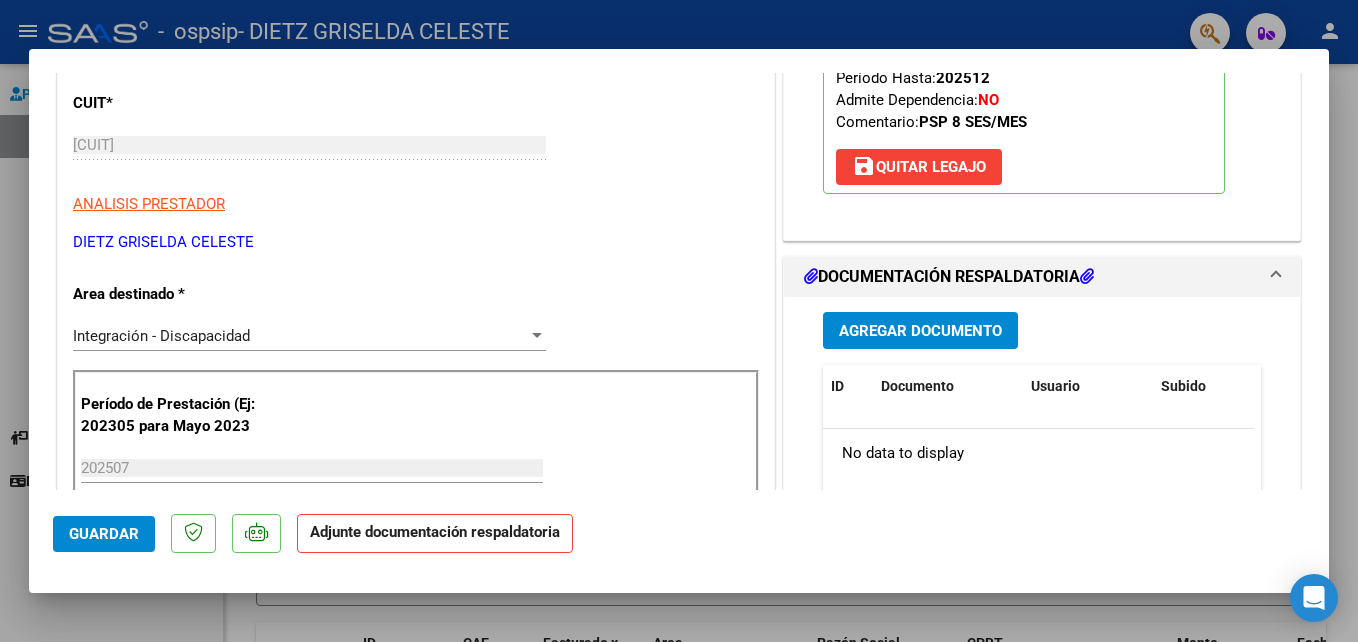 click on "Agregar Documento" at bounding box center [920, 331] 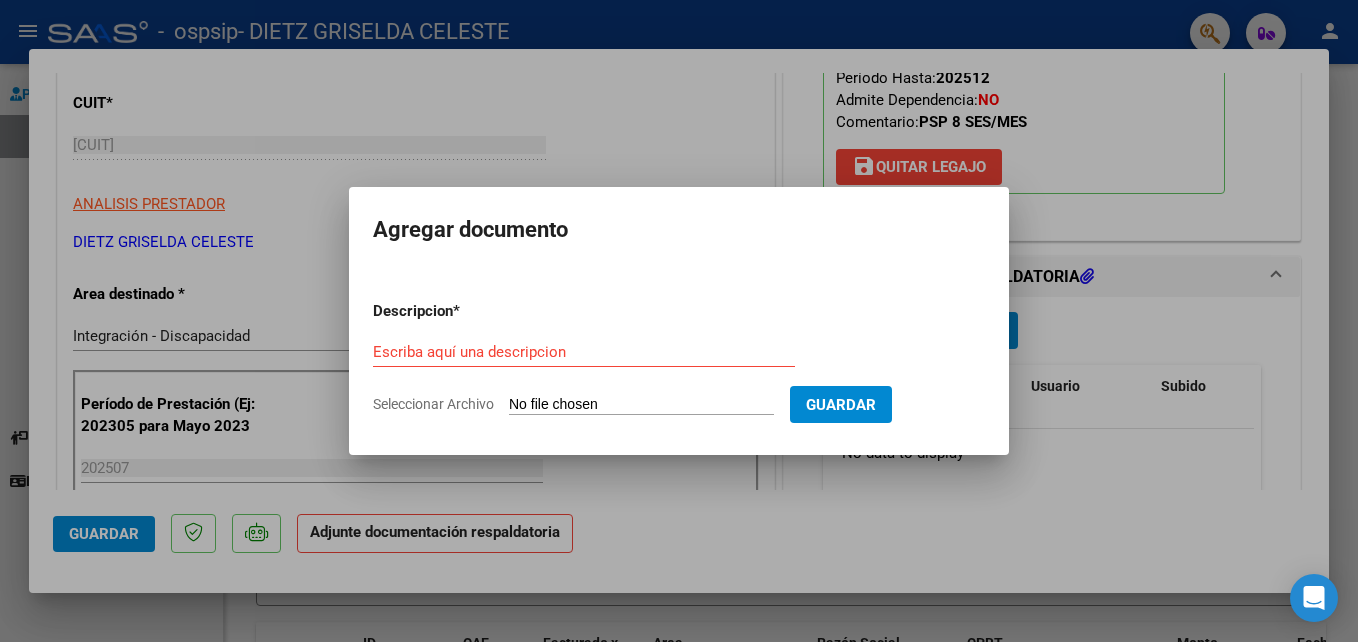 click on "Seleccionar Archivo" at bounding box center (641, 405) 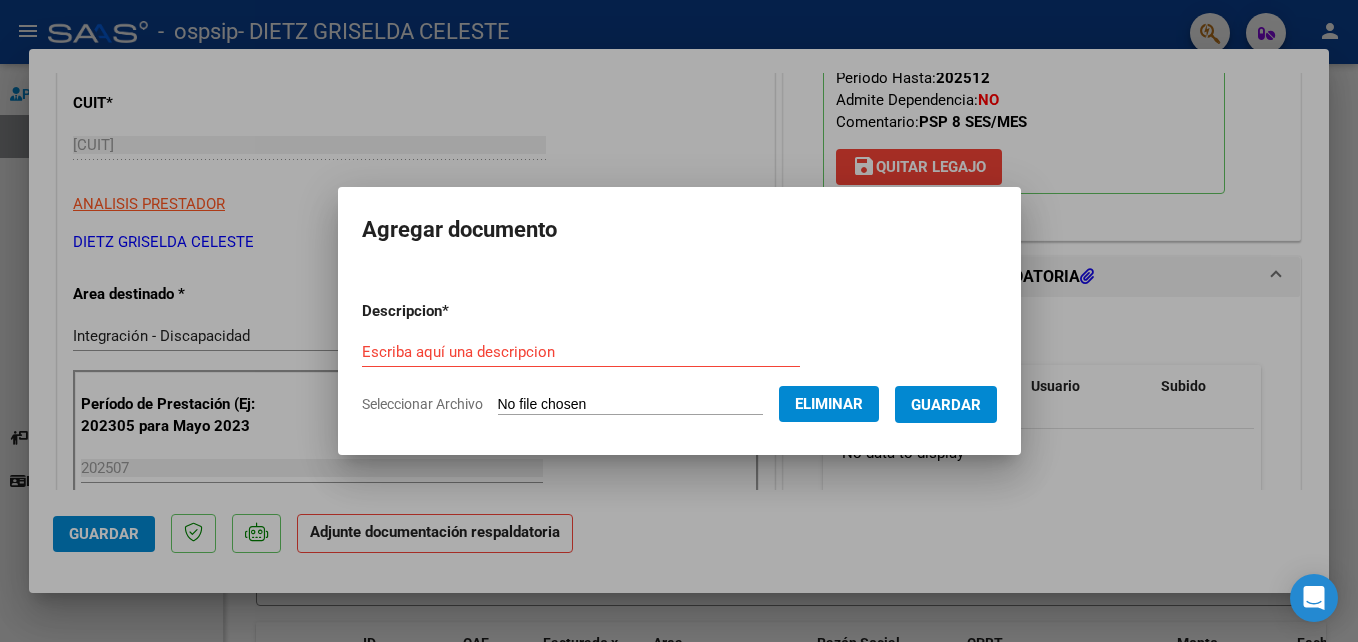 click on "Escriba aquí una descripcion" at bounding box center [581, 352] 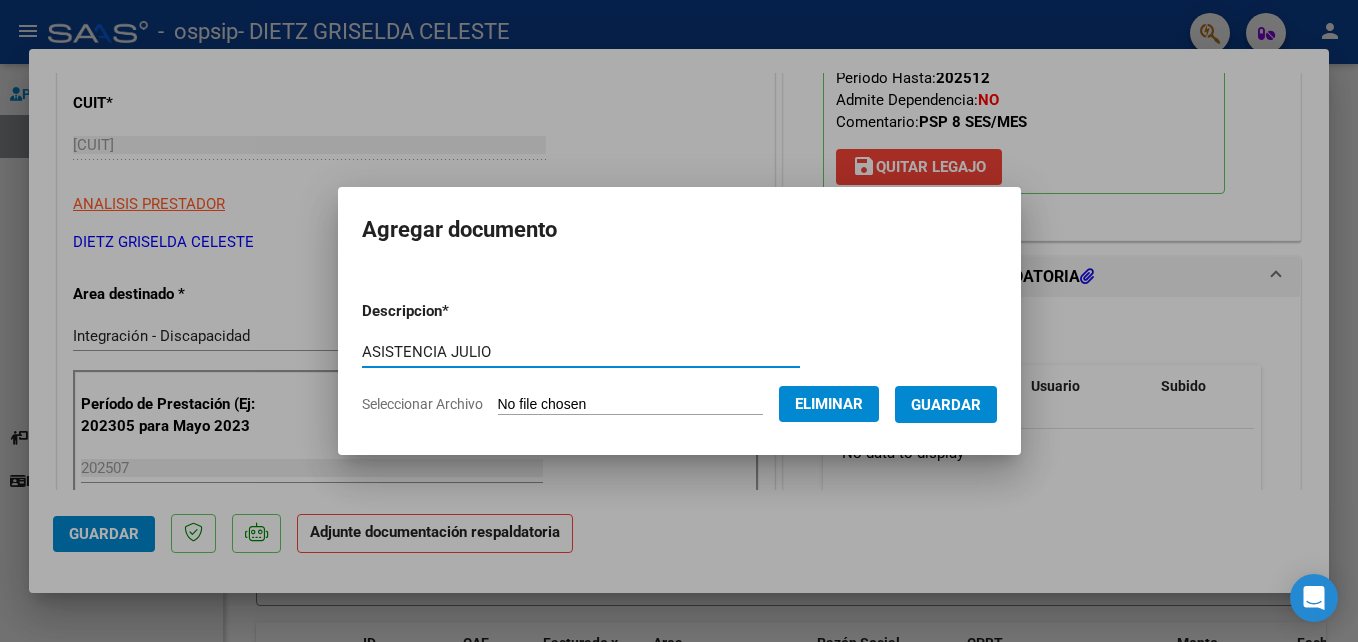 type on "ASISTENCIA JULIO" 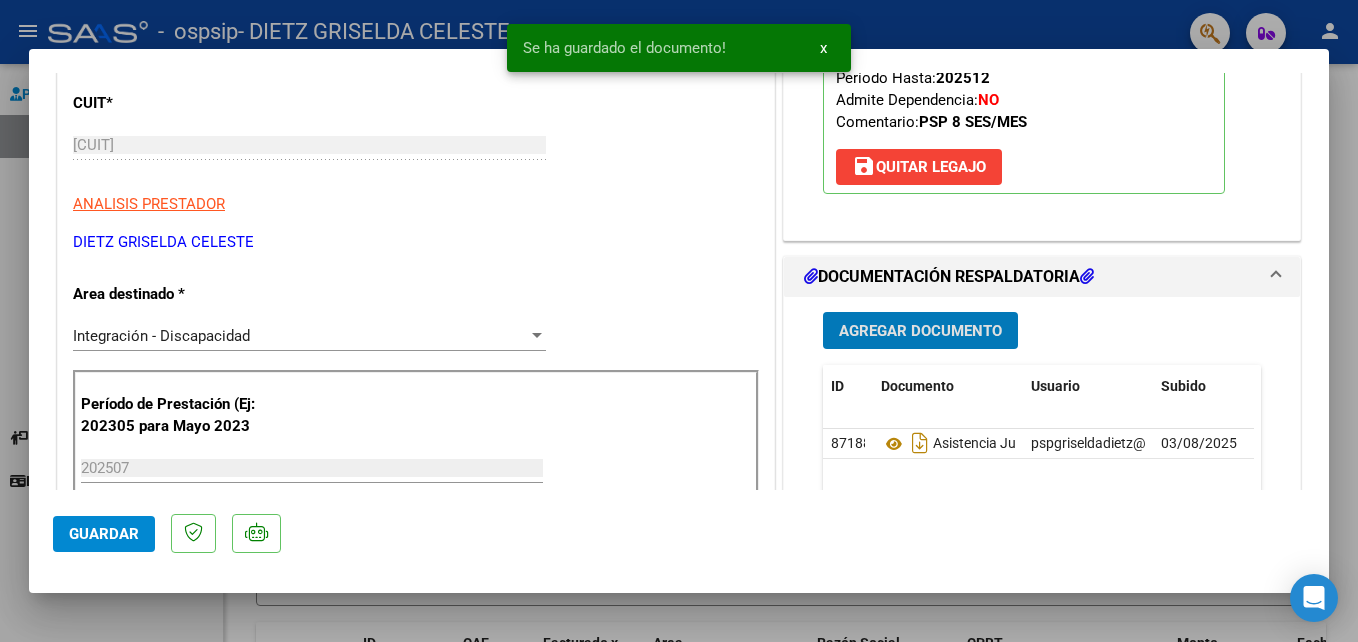 click on "Agregar Documento" at bounding box center (920, 330) 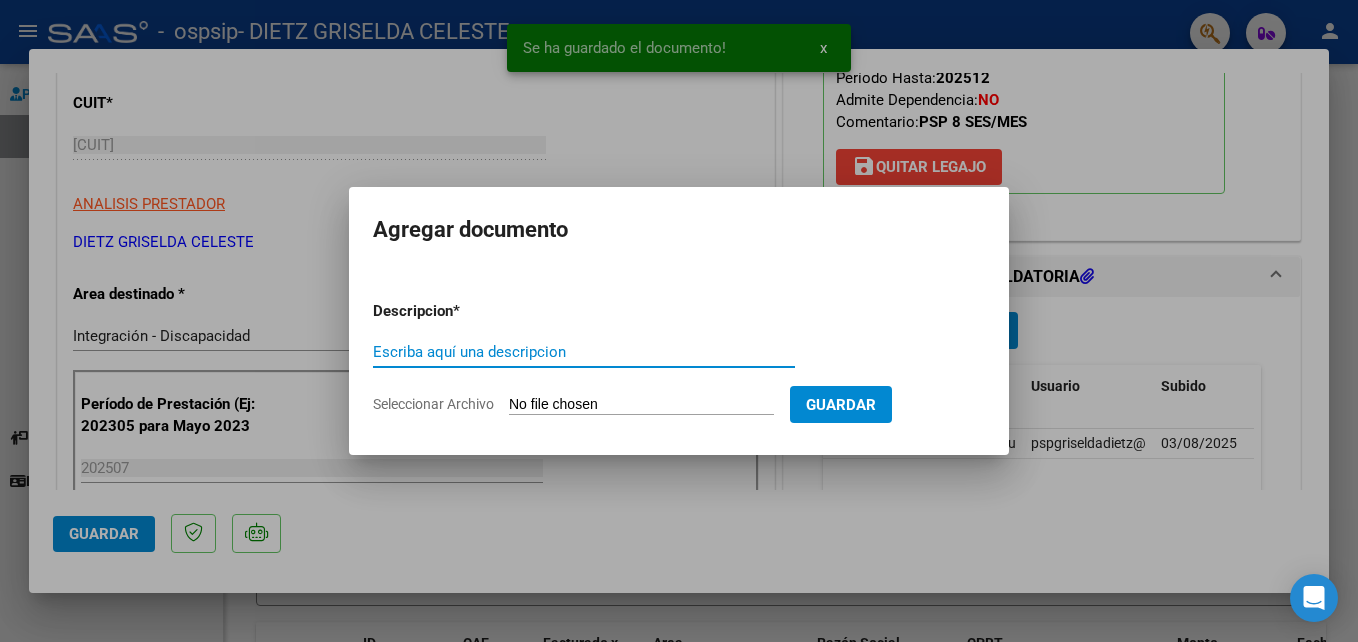 click on "Seleccionar Archivo" at bounding box center (641, 405) 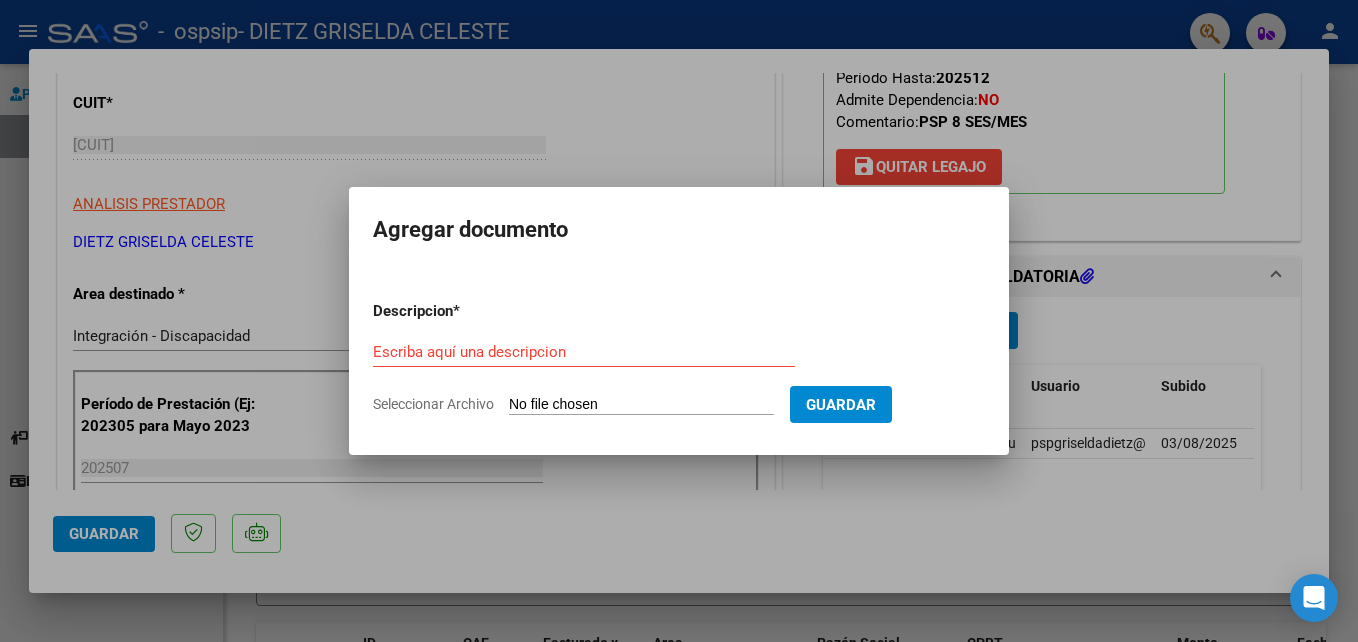type on "C:\fakepath\cae rambo julio 2025.pdf" 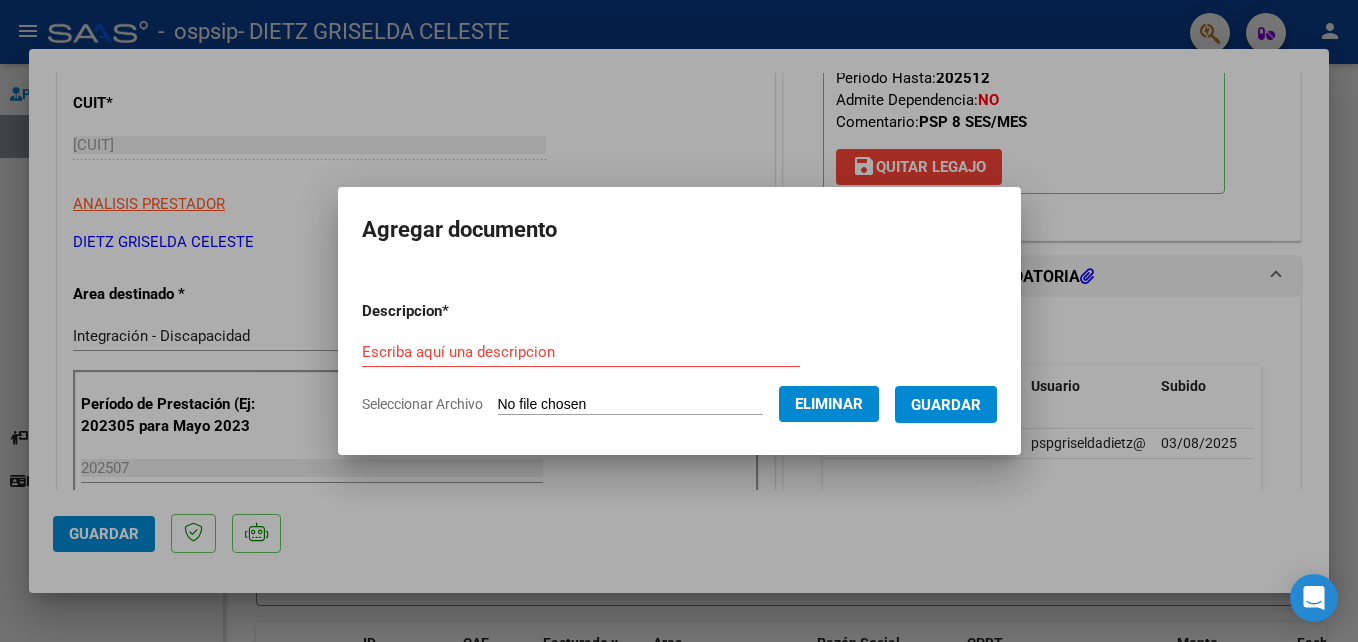 click on "Escriba aquí una descripcion" at bounding box center [581, 352] 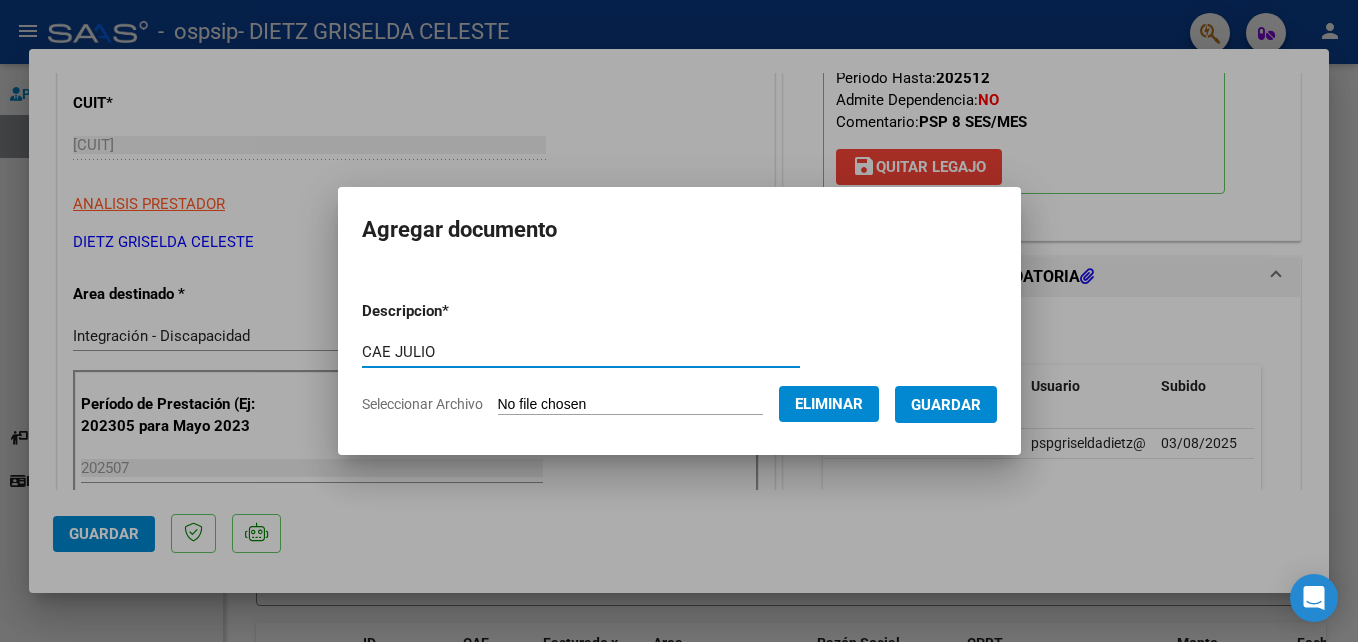 type on "CAE JULIO" 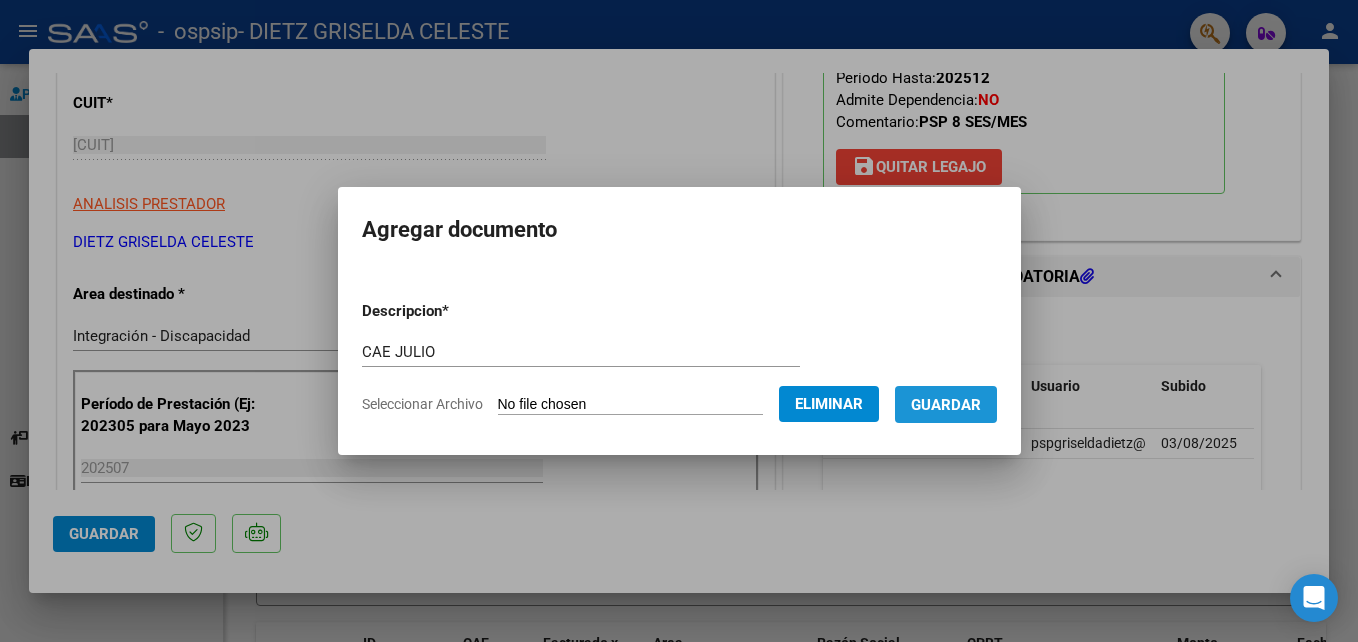 click on "Guardar" at bounding box center (946, 404) 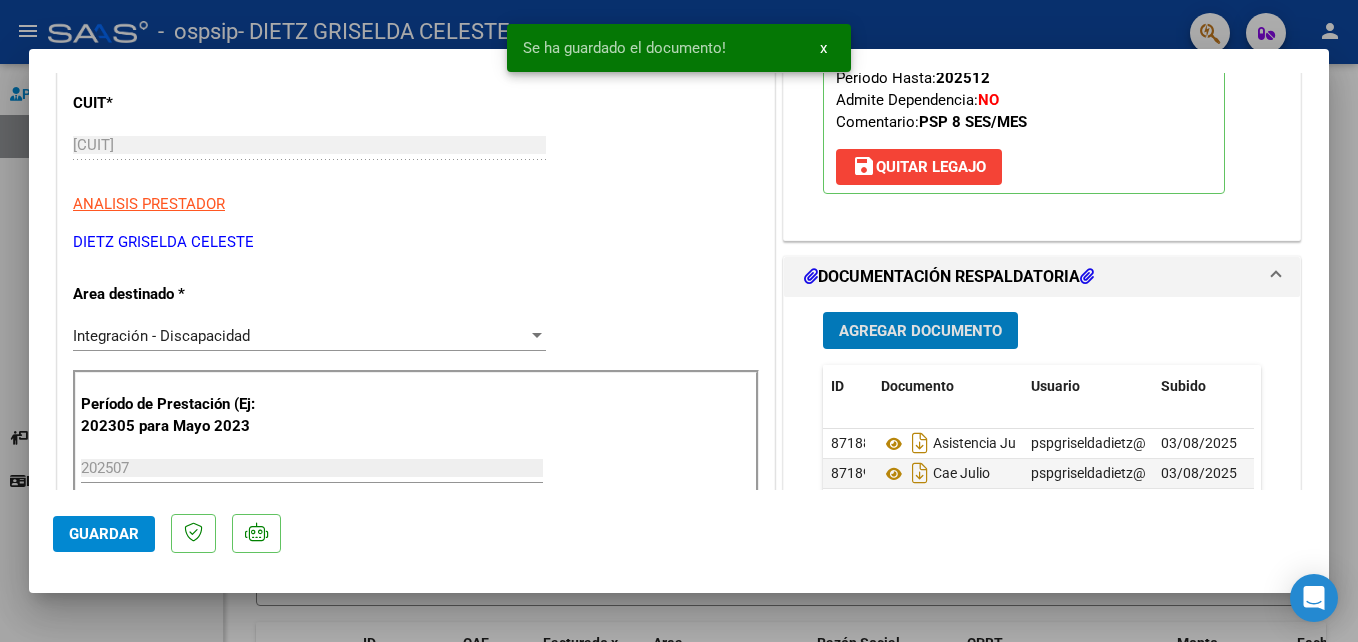 click on "Agregar Documento" at bounding box center (920, 331) 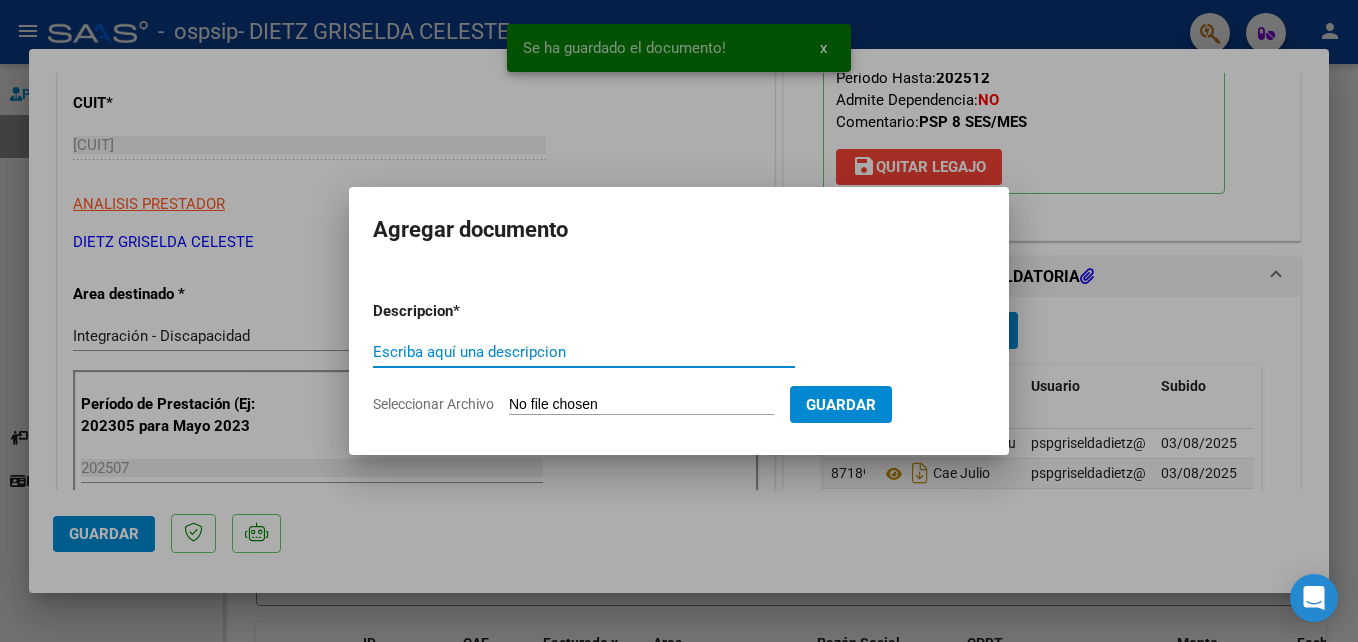 click on "Seleccionar Archivo" at bounding box center [641, 405] 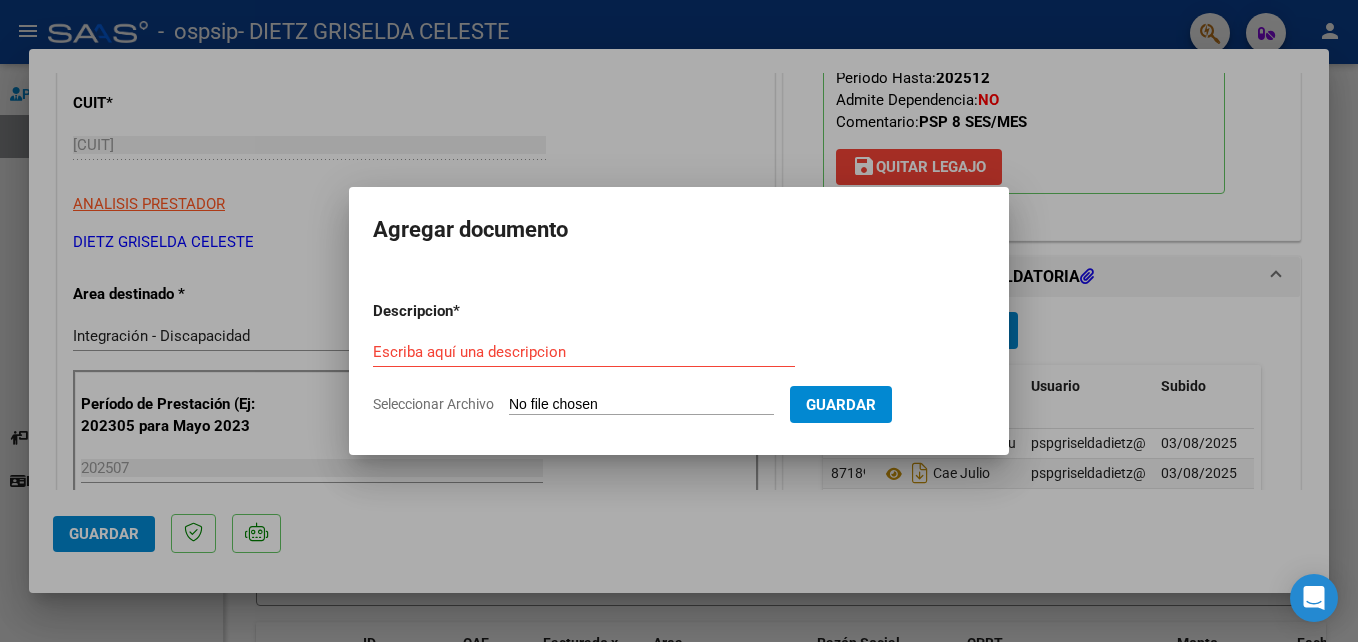type on "C:\fakepath\RAMBO BENJAMIN PSP AUTORIZACION 2025 SEGUN RESOLUCION 360 22_firmado-1.pdf" 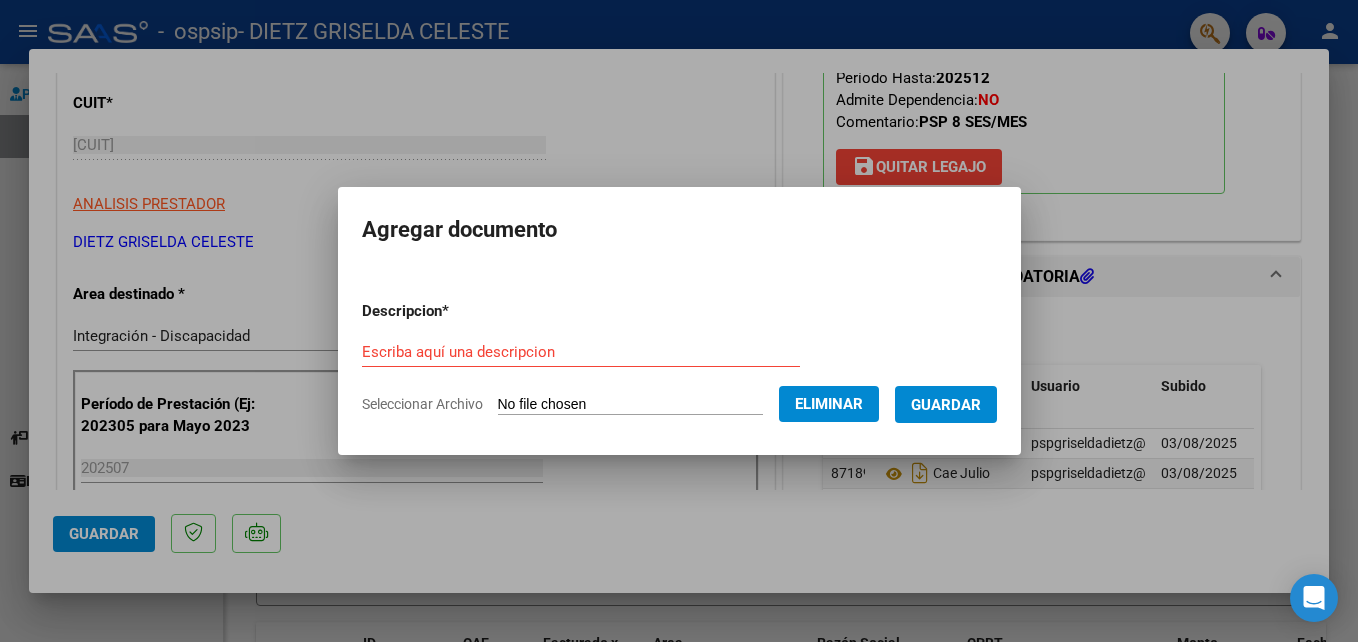 click on "Escriba aquí una descripcion" at bounding box center (581, 352) 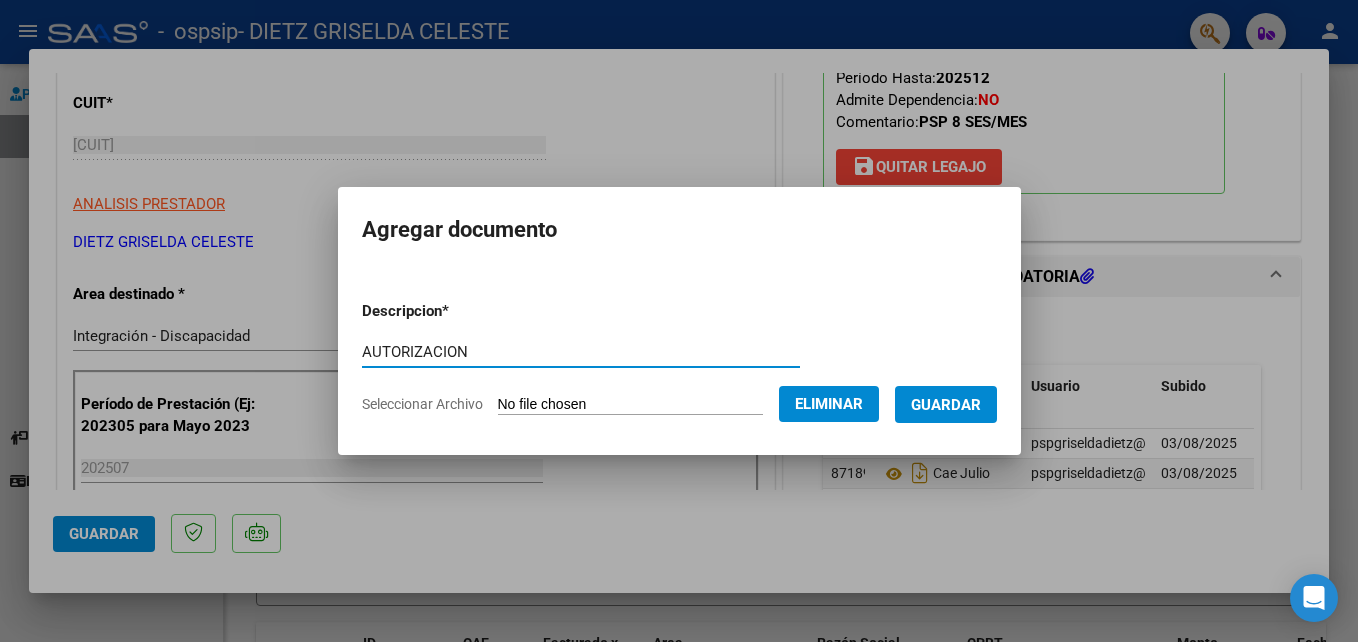 type on "AUTORIZACION" 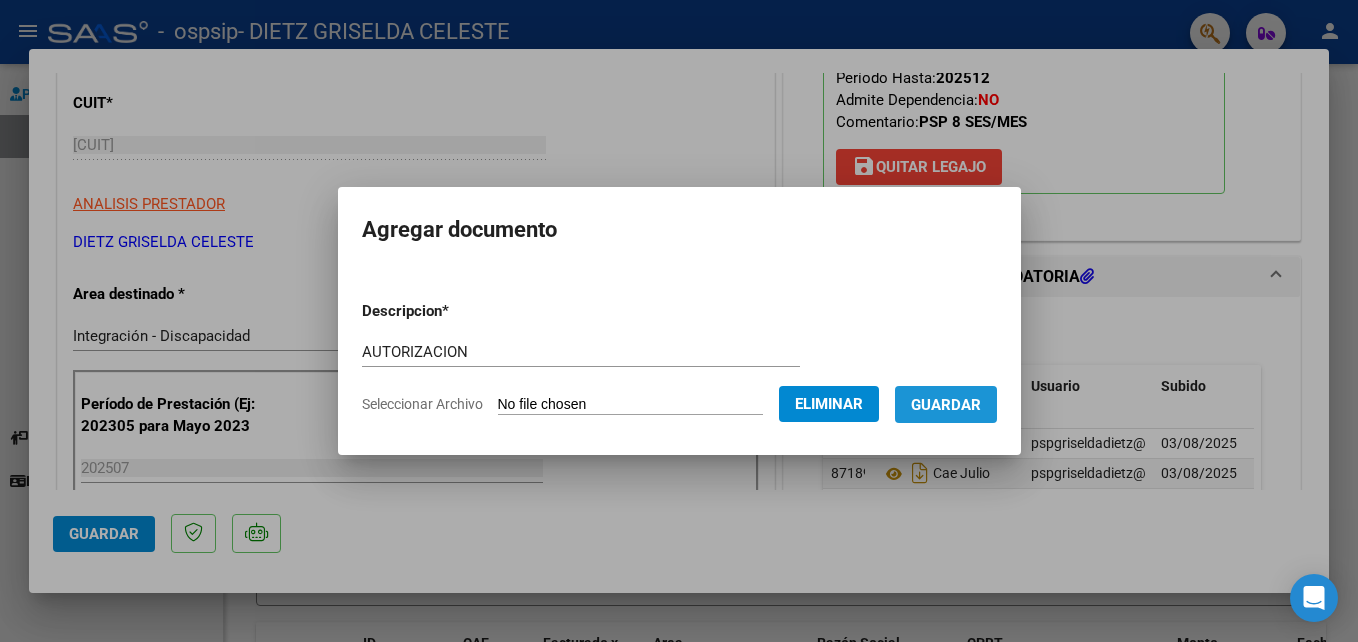 click on "Guardar" at bounding box center [946, 404] 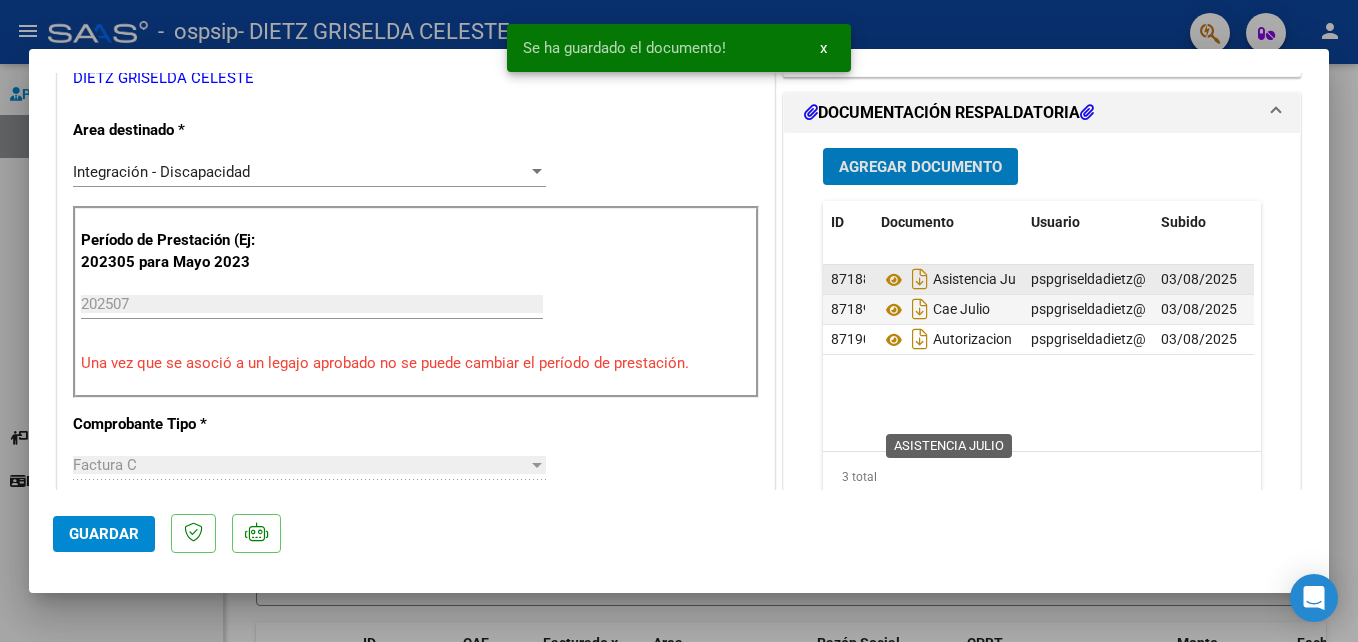 scroll, scrollTop: 600, scrollLeft: 0, axis: vertical 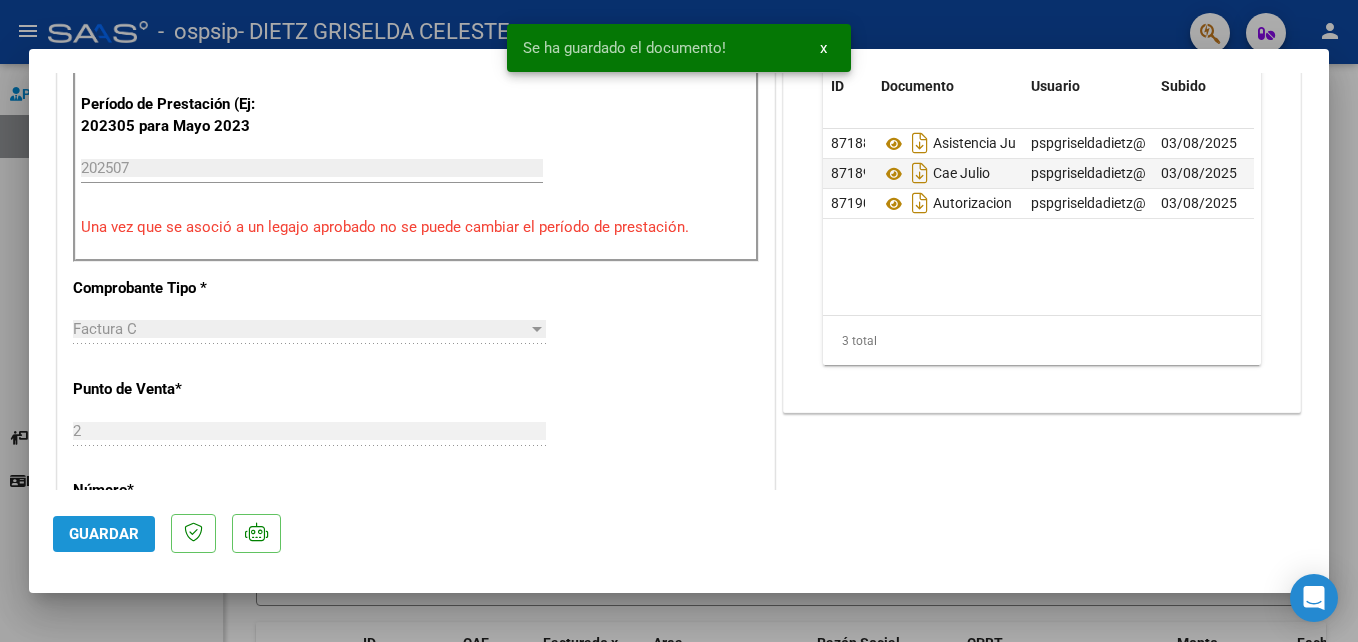 click on "Guardar" 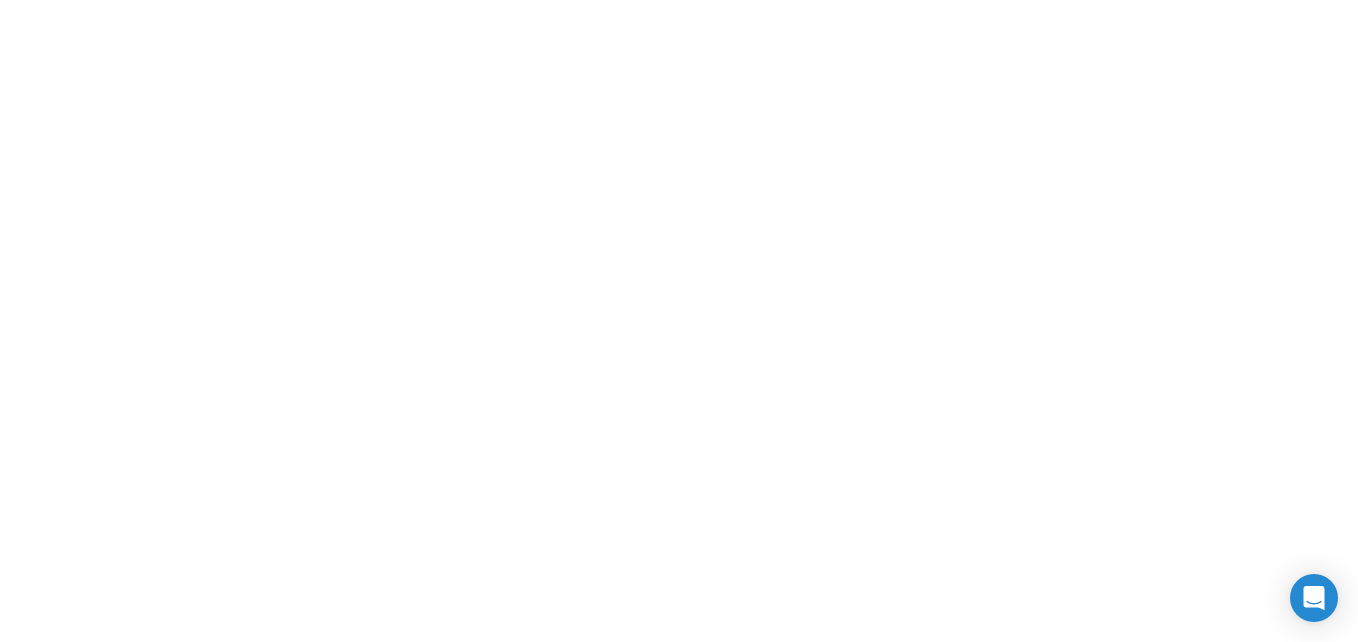 scroll, scrollTop: 0, scrollLeft: 0, axis: both 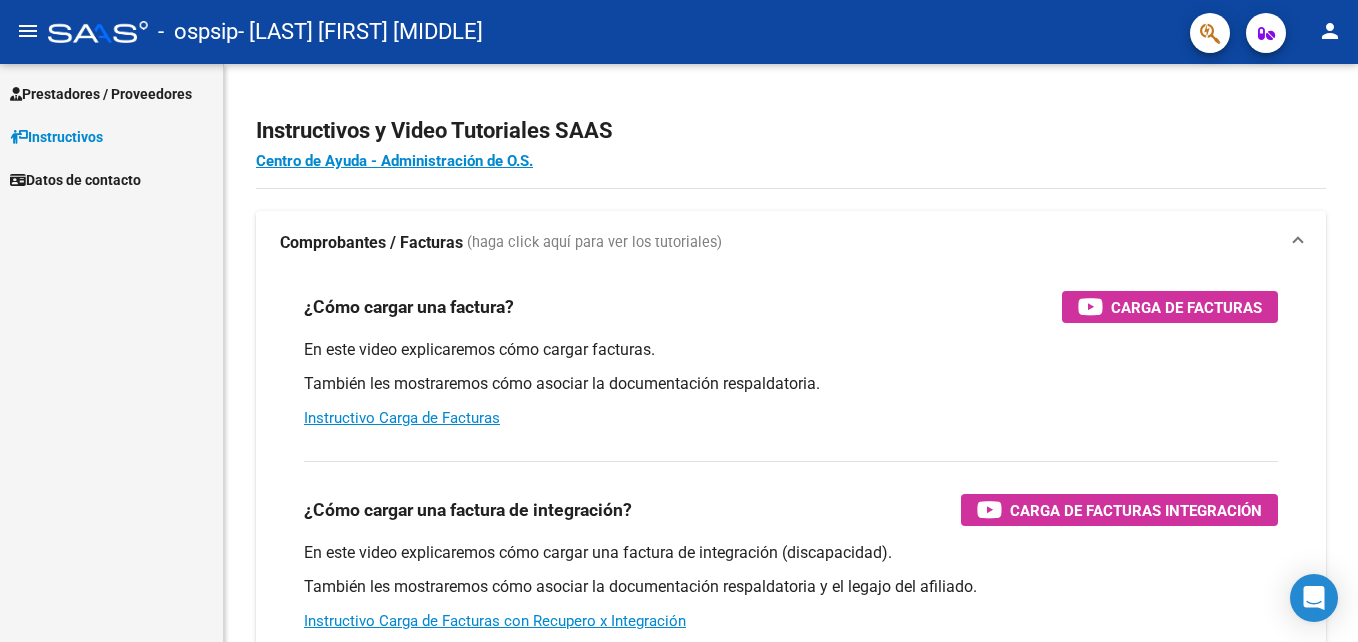click on "Prestadores / Proveedores" at bounding box center [101, 94] 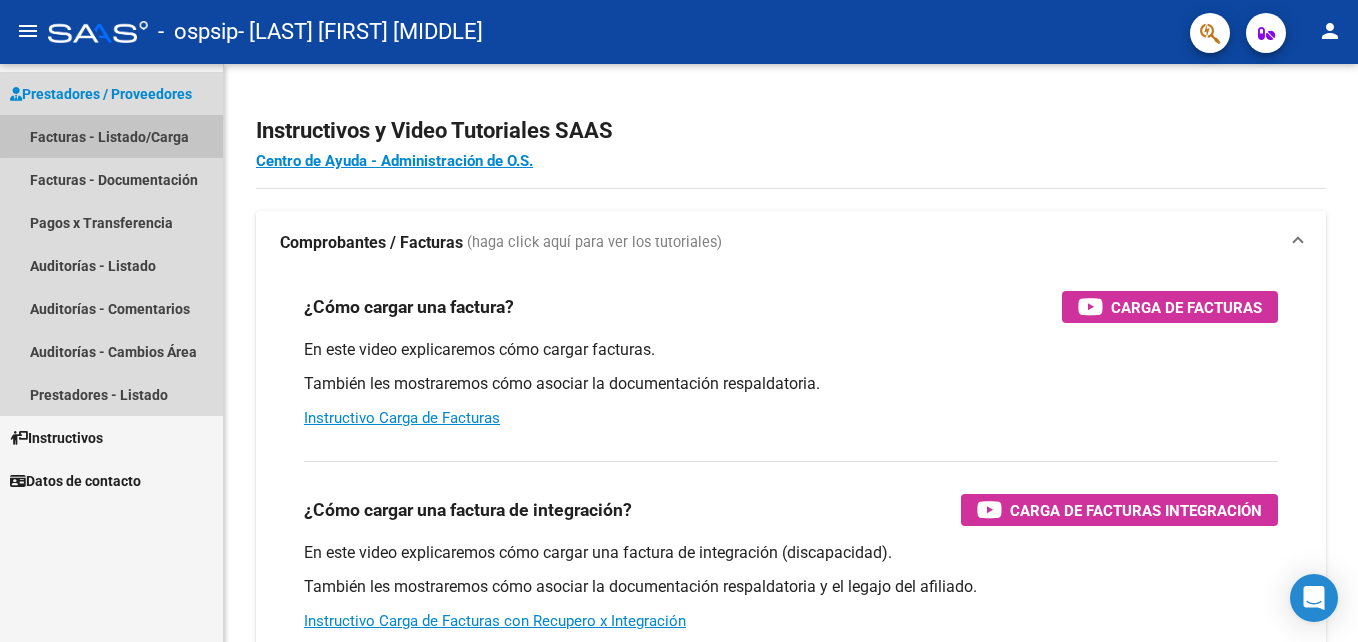 click on "Facturas - Listado/Carga" at bounding box center (111, 136) 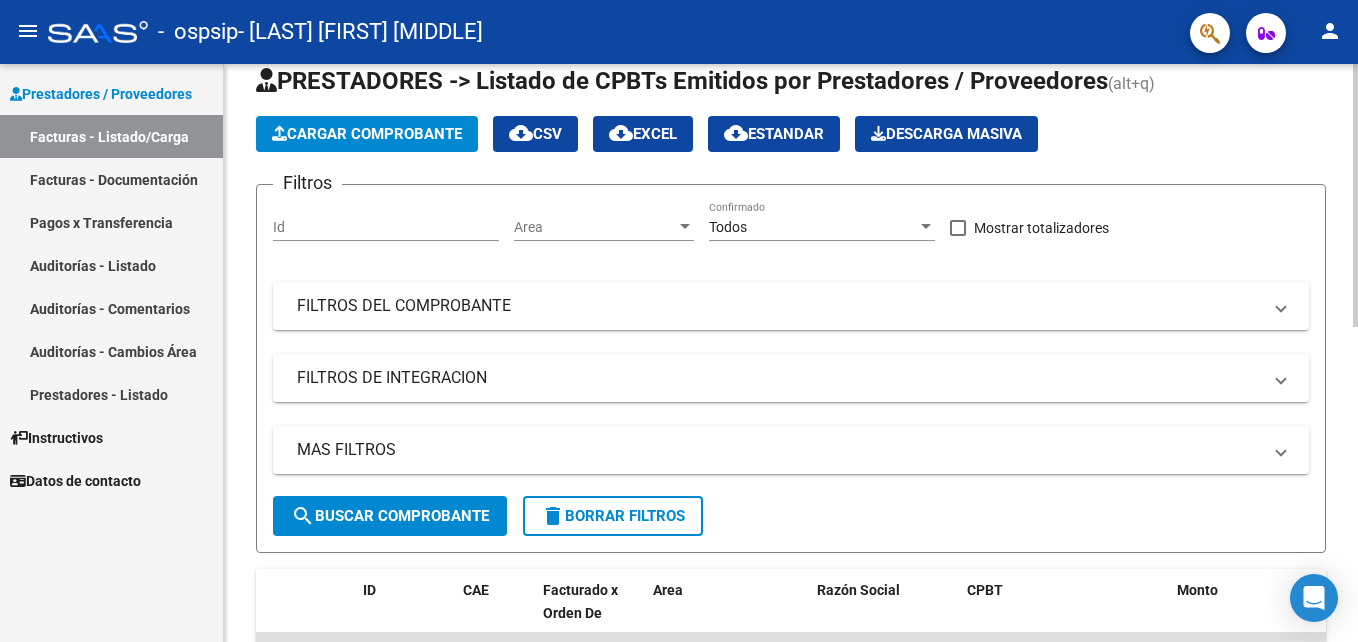 scroll, scrollTop: 0, scrollLeft: 0, axis: both 